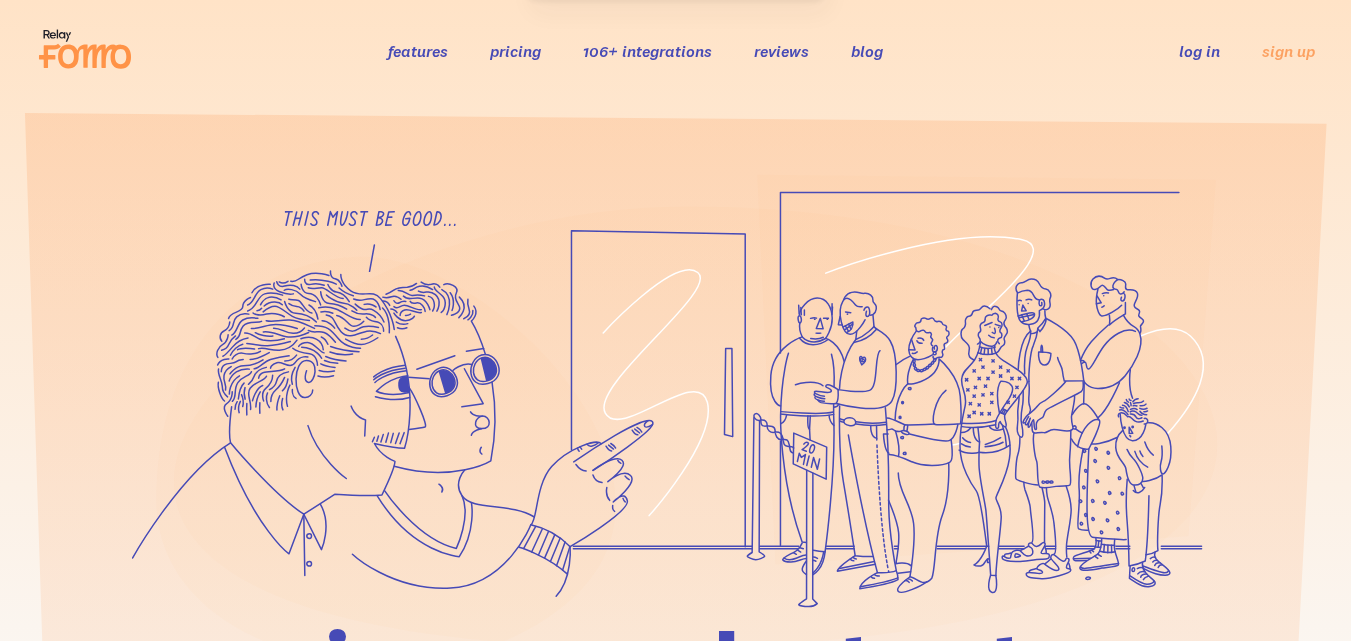 scroll, scrollTop: 0, scrollLeft: 0, axis: both 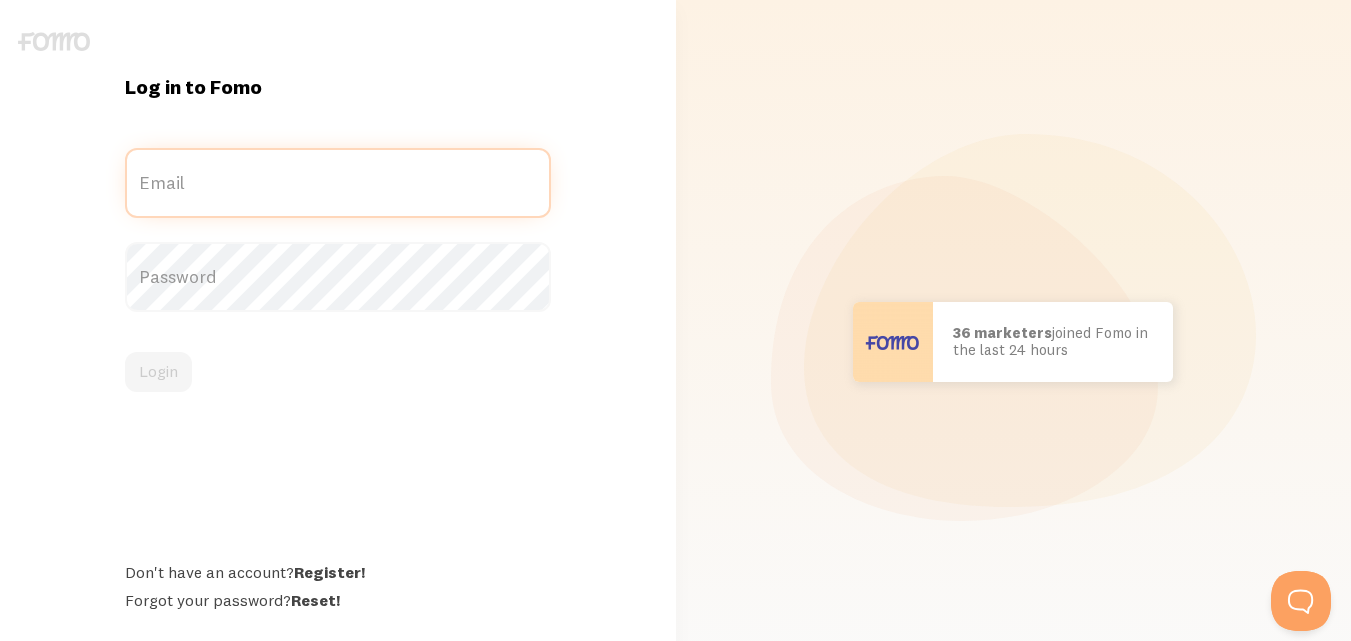type on "[PERSON_NAME][EMAIL_ADDRESS][DOMAIN_NAME]" 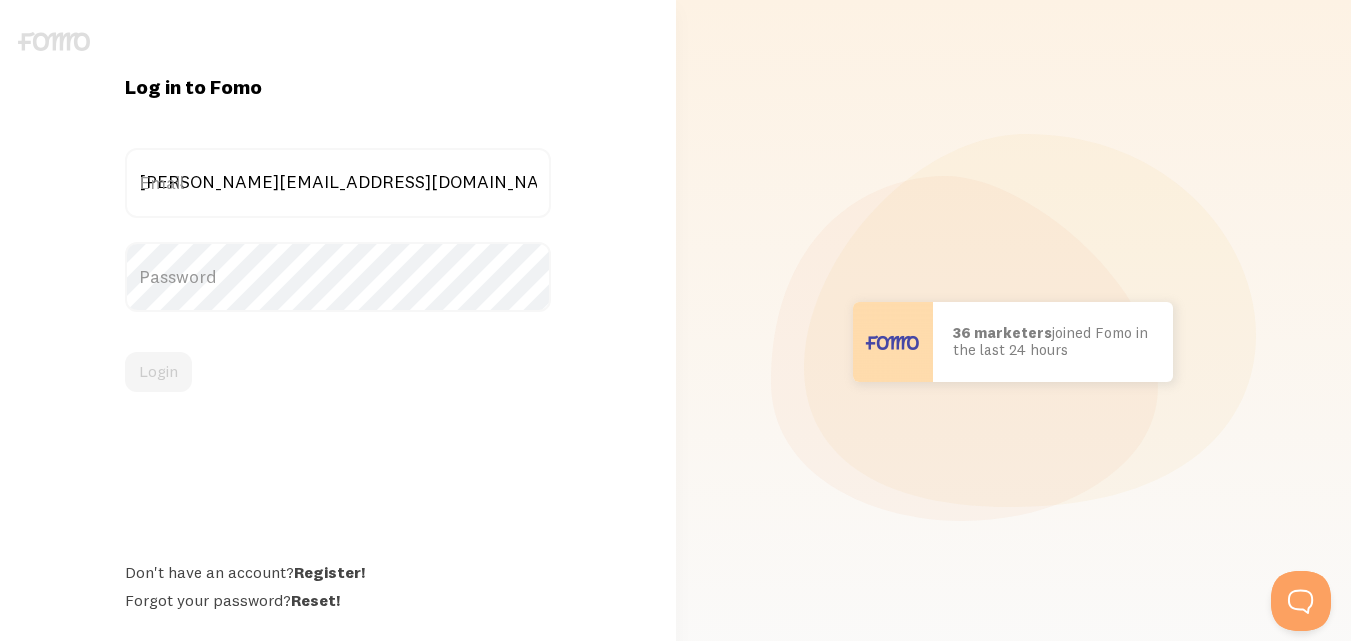 click on "Password" at bounding box center [338, 277] 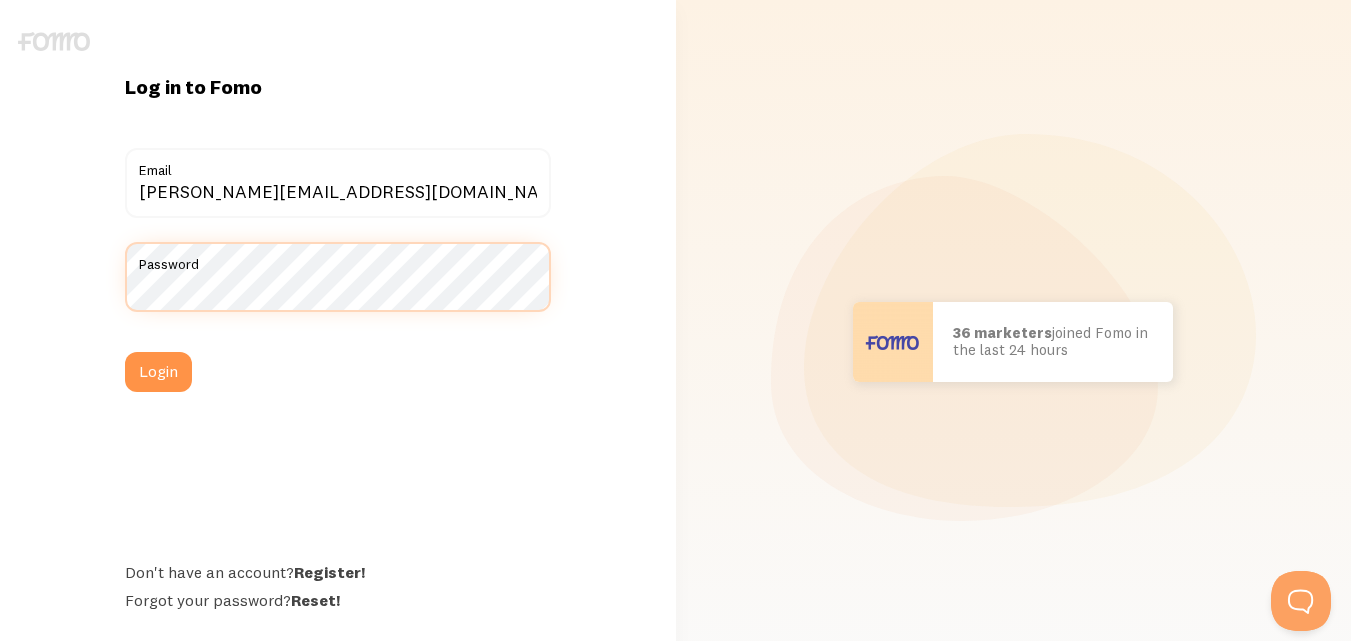 click on "Login" at bounding box center [158, 372] 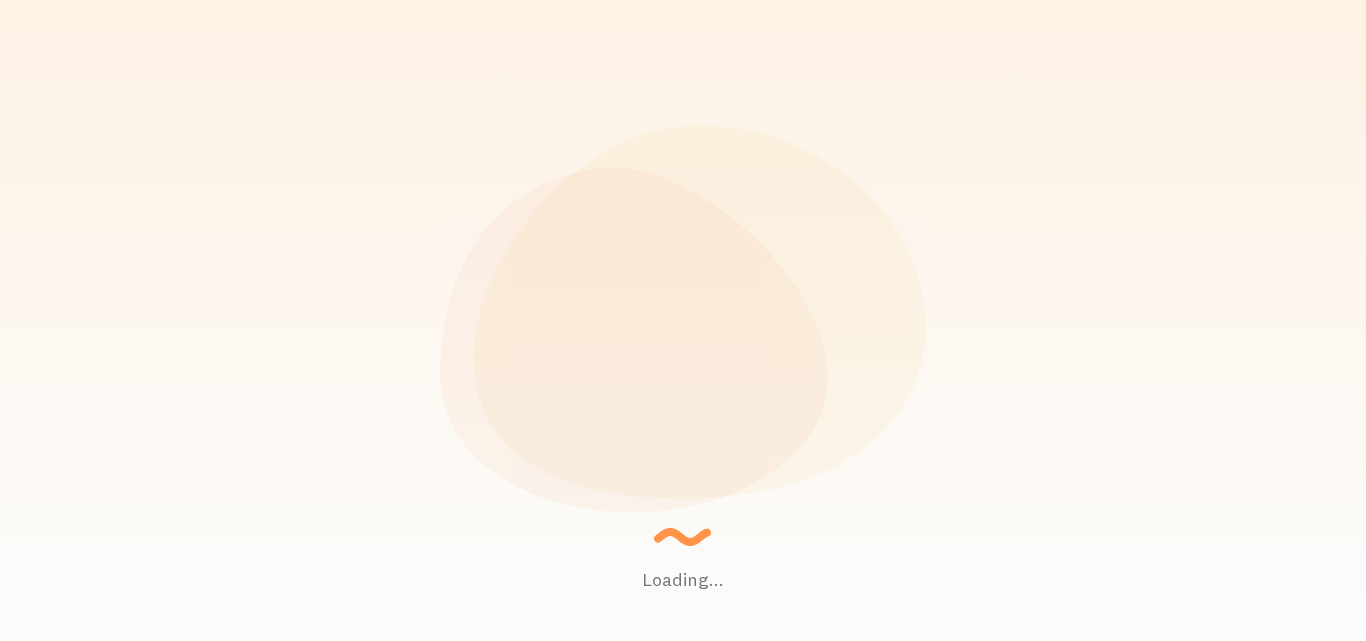 scroll, scrollTop: 0, scrollLeft: 0, axis: both 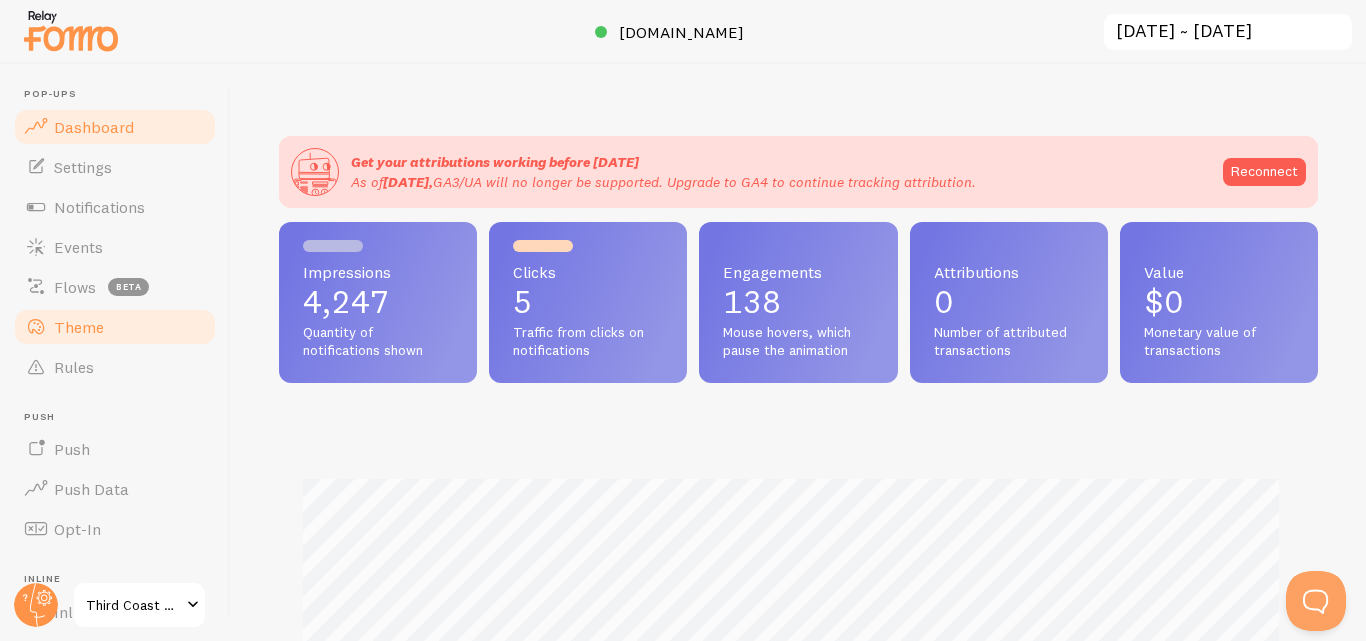 click on "Theme" at bounding box center [115, 327] 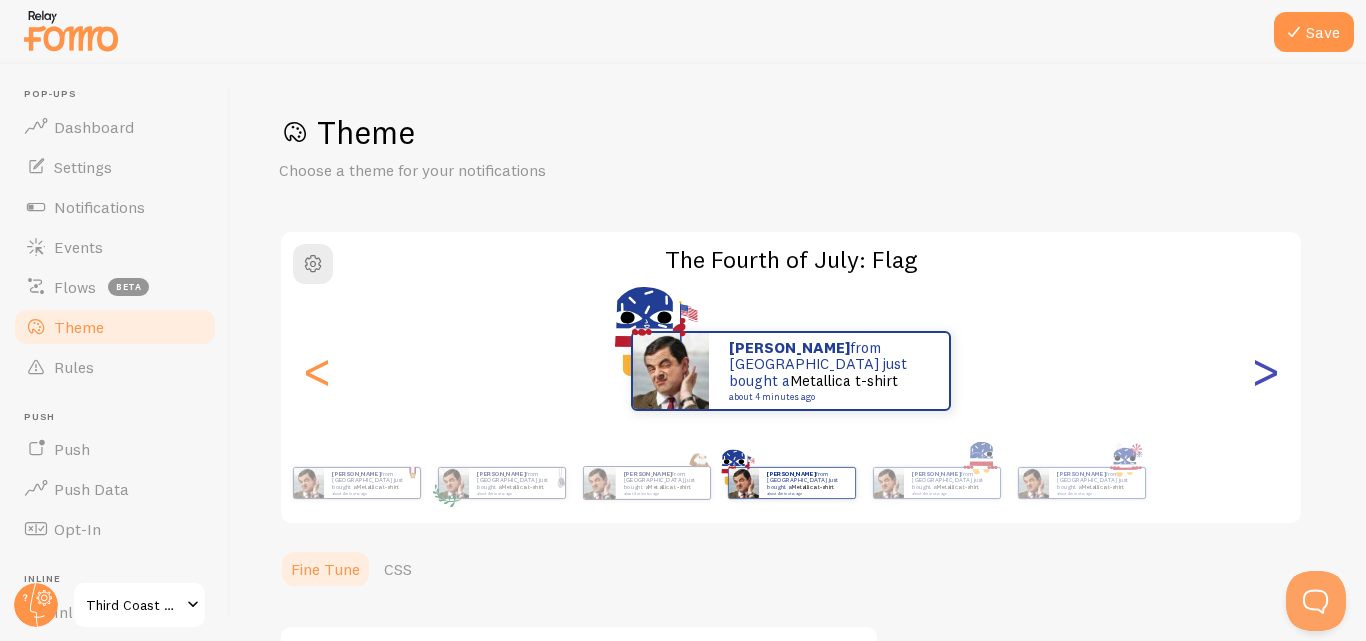 click on ">" at bounding box center (1265, 371) 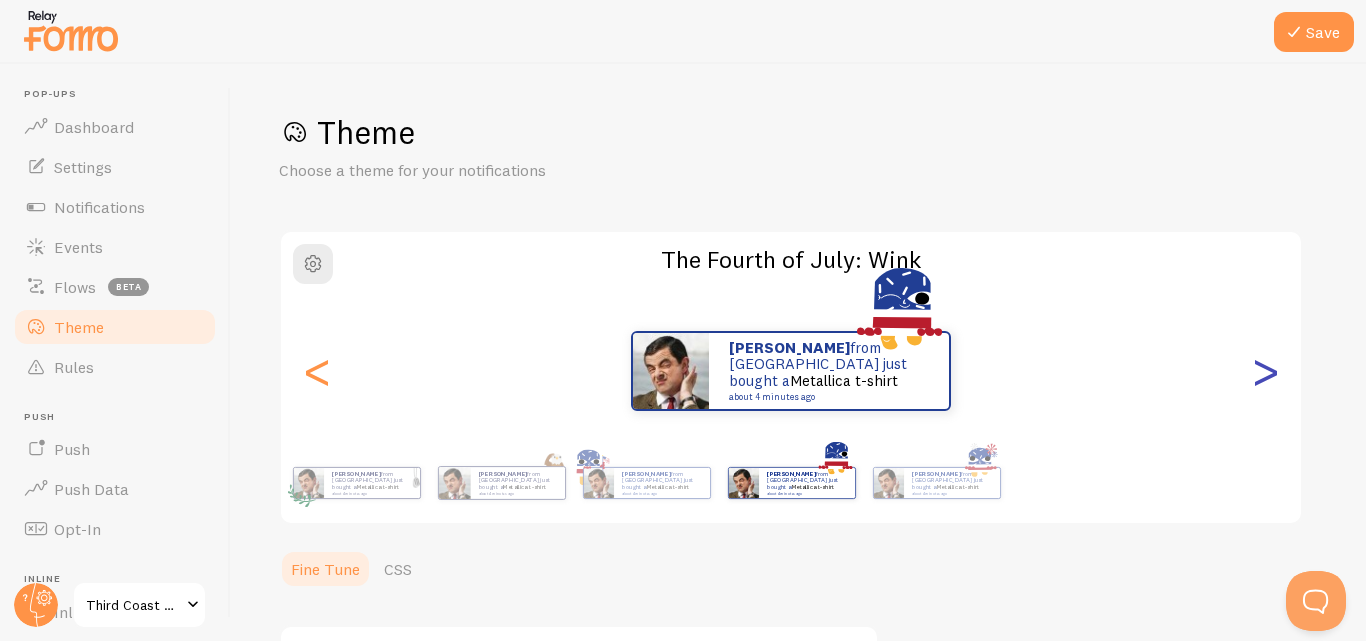 click on ">" at bounding box center (1265, 371) 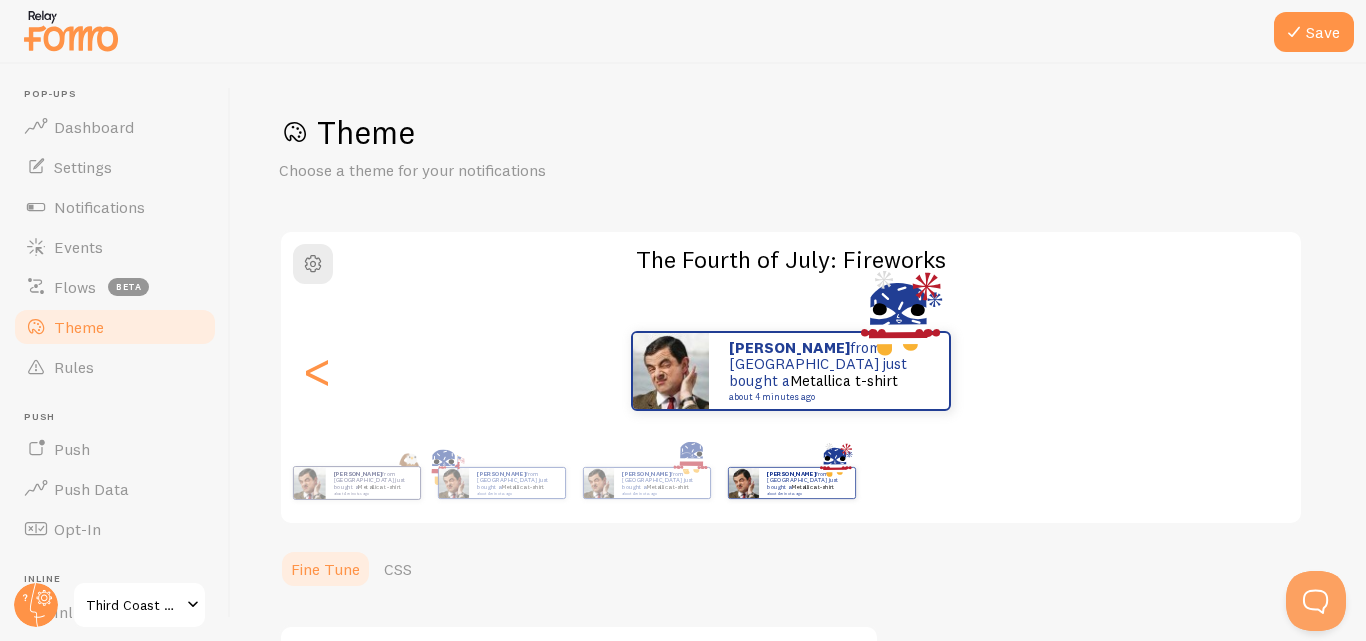 click on "johnny  from United States just bought a  Metallica t-shirt   about 4 minutes ago" at bounding box center [791, 371] 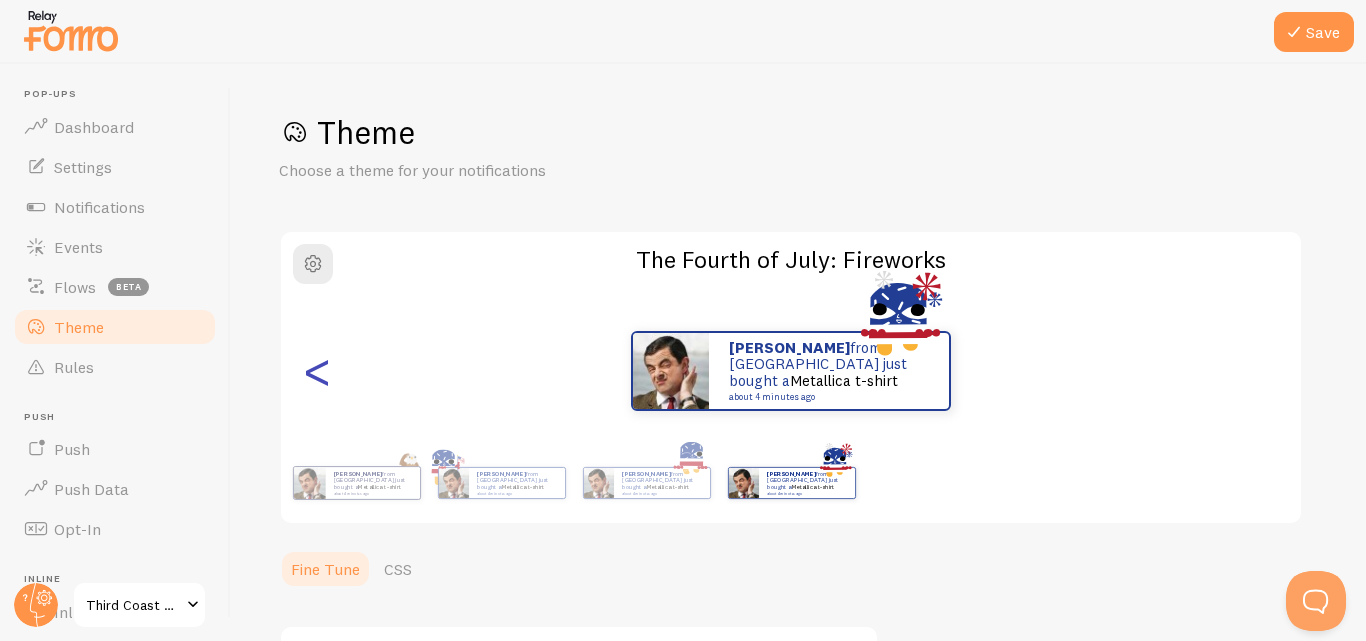 click on "<" at bounding box center [317, 371] 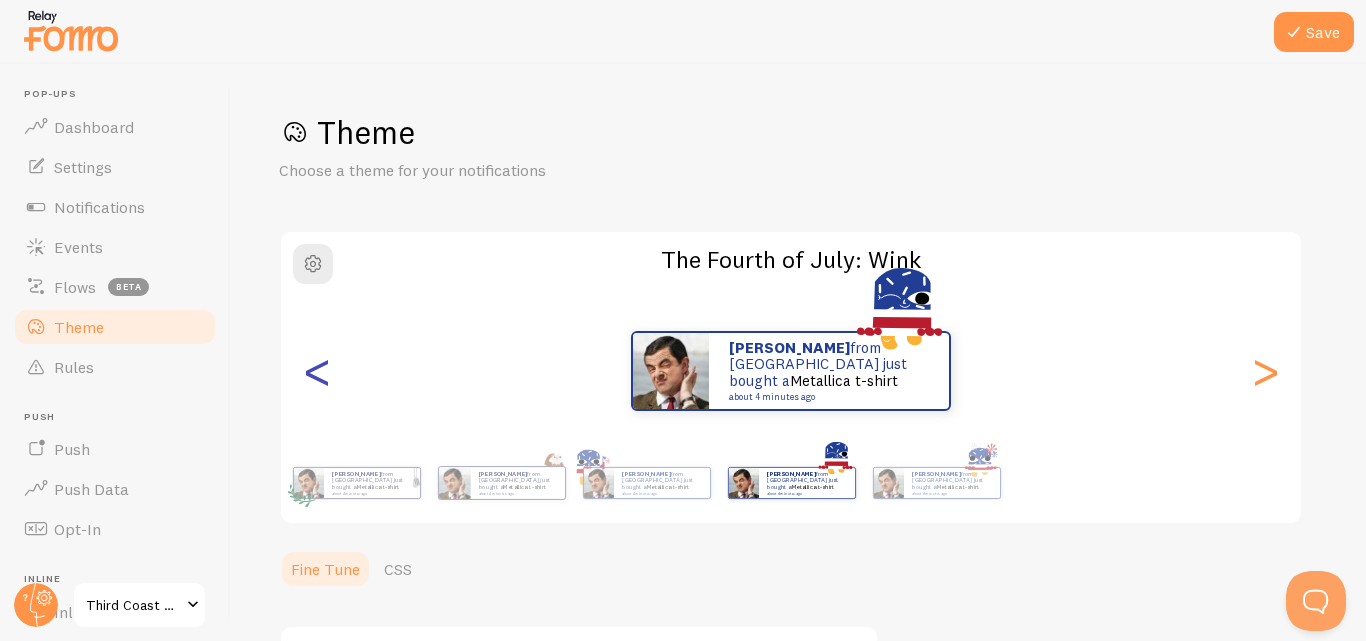 click on "<" at bounding box center (317, 371) 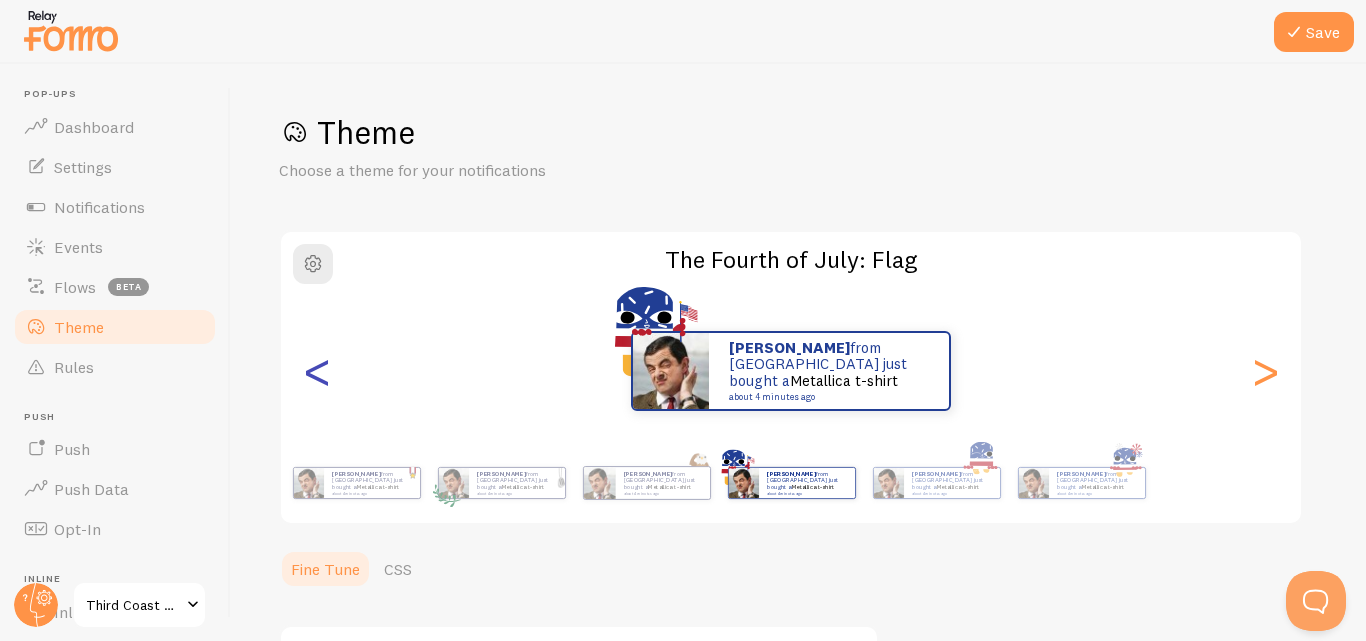 click on "<" at bounding box center [317, 371] 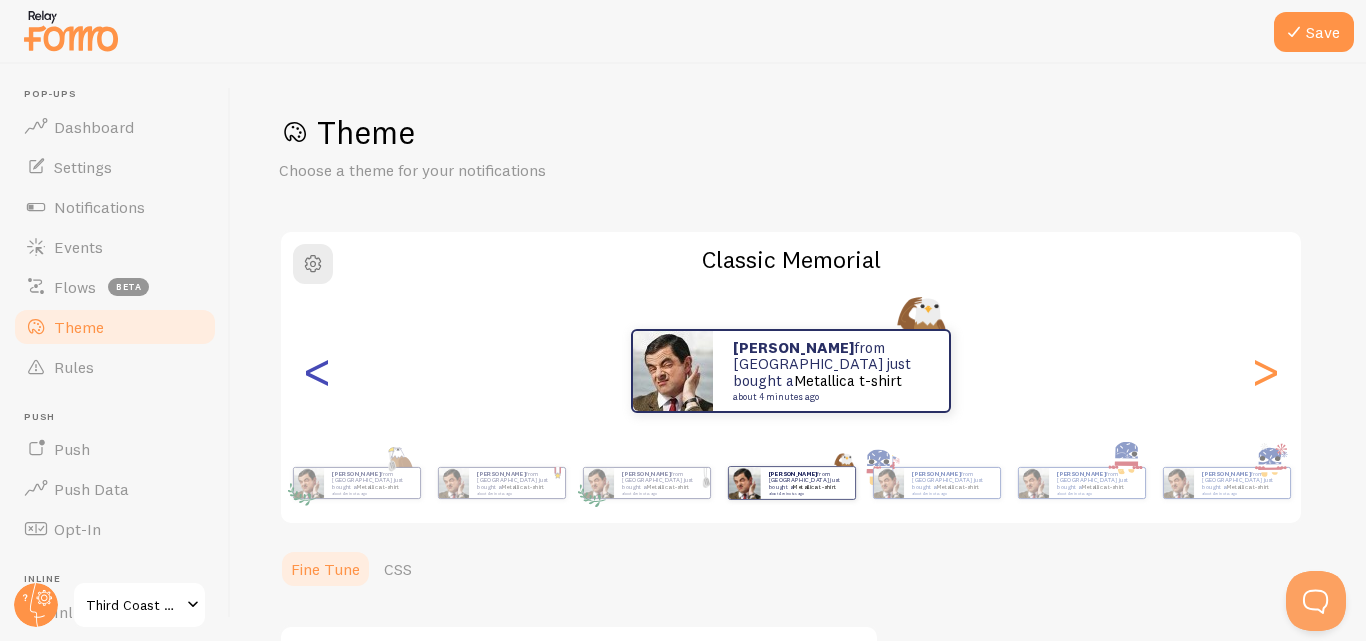 click on "<" at bounding box center (317, 371) 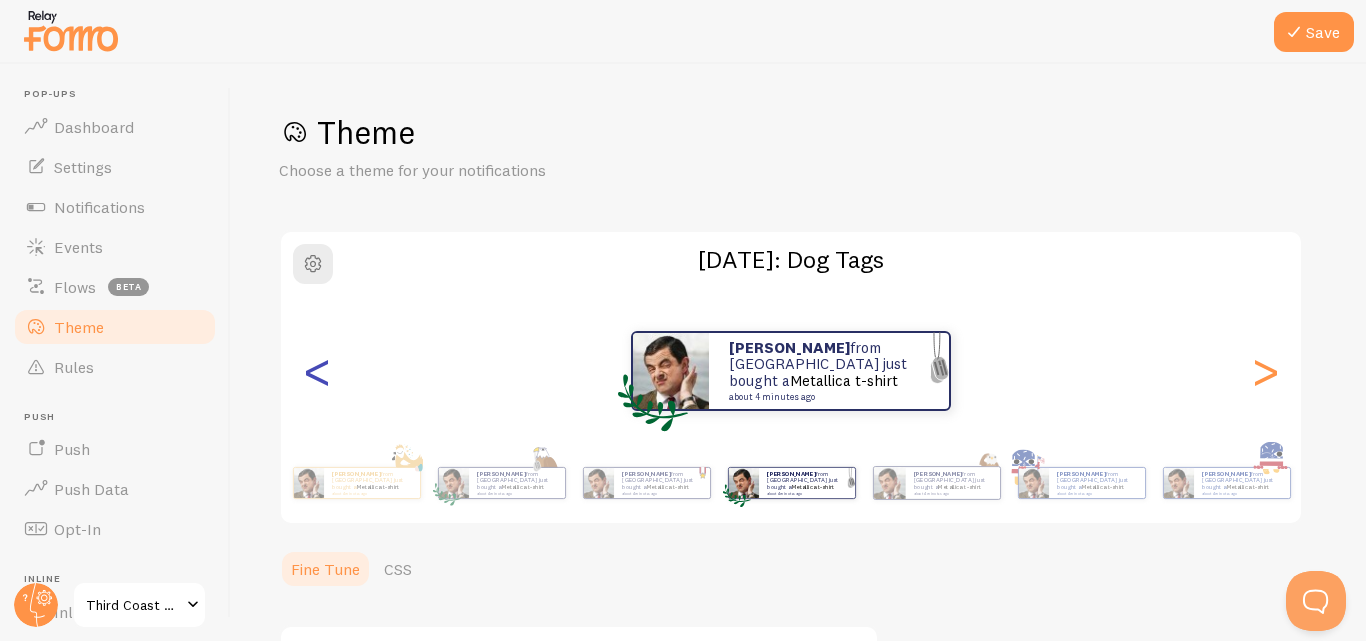 click on "<" at bounding box center (317, 371) 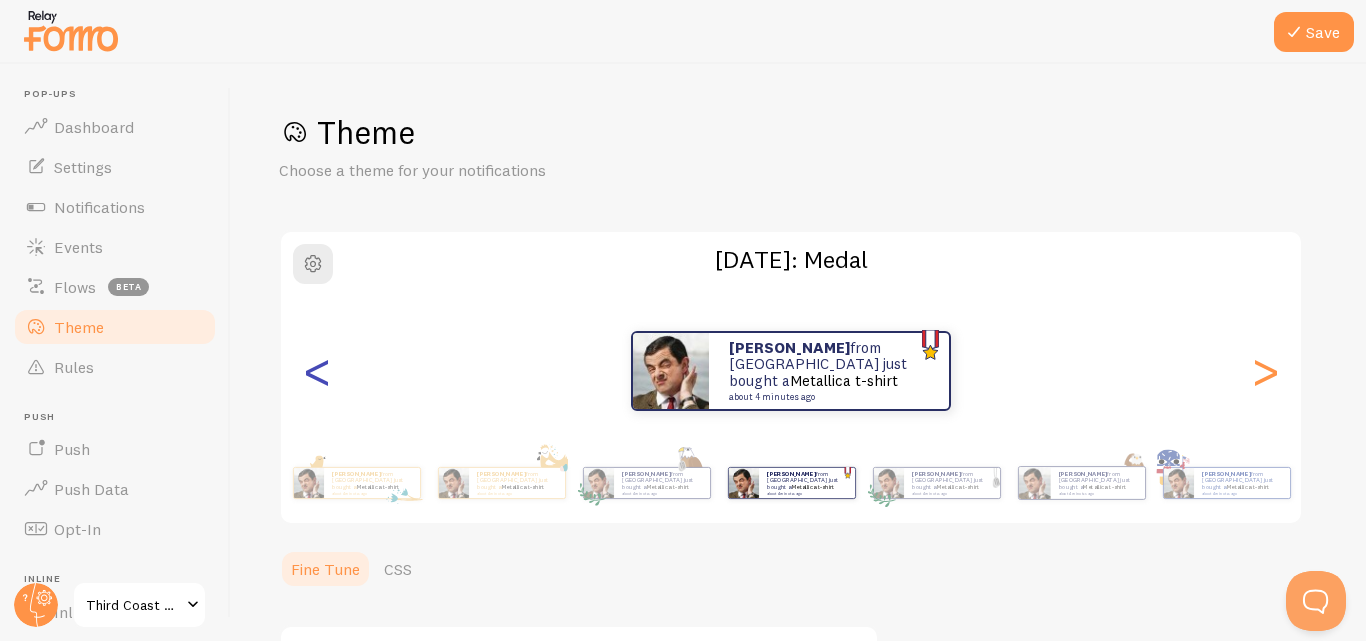 click on "<" at bounding box center [317, 371] 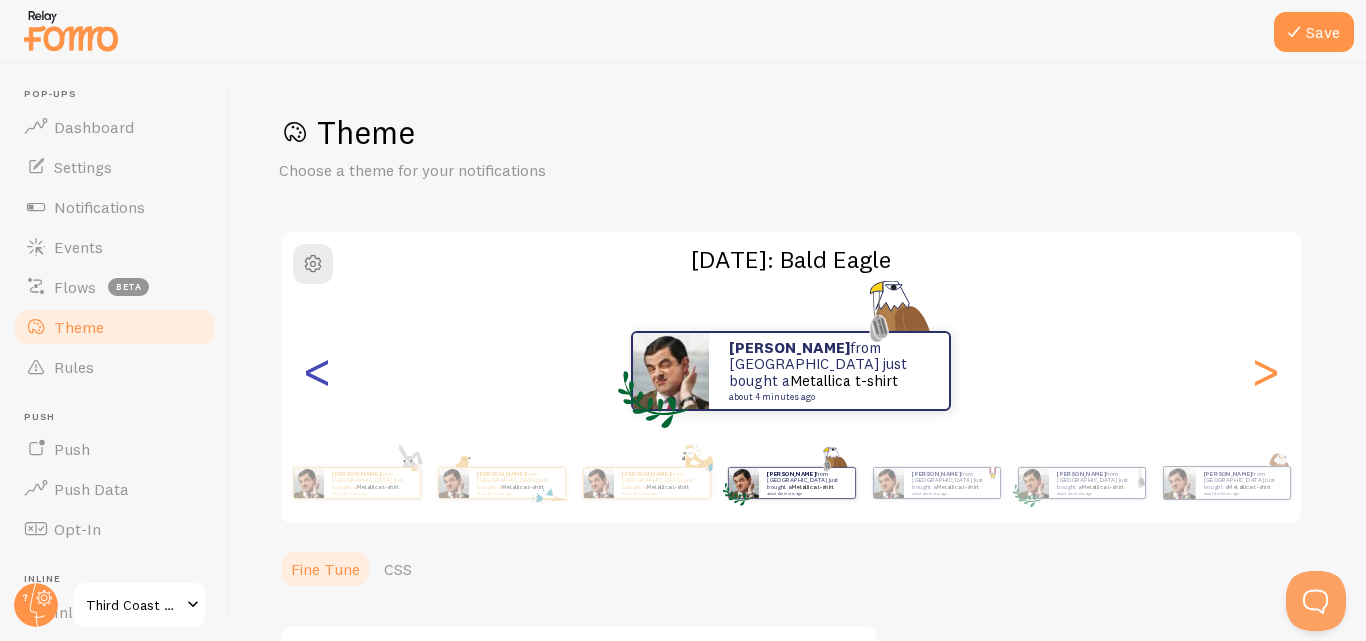 click on "<" at bounding box center [317, 371] 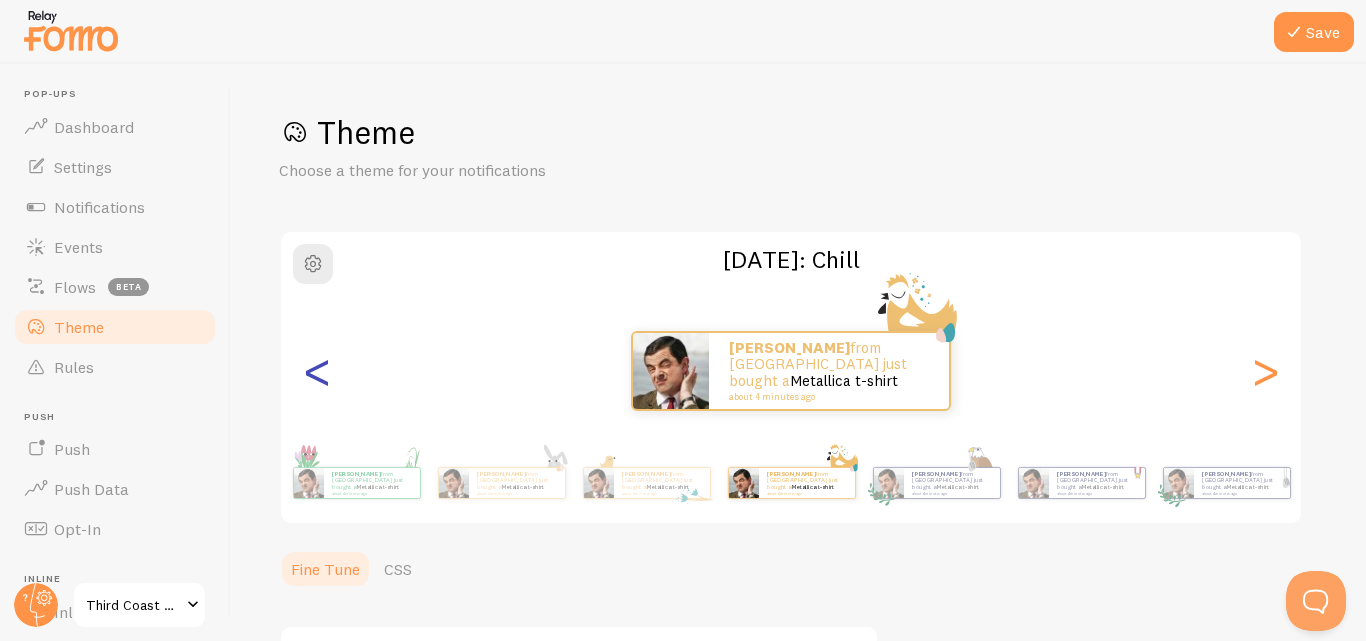 click on "<" at bounding box center (317, 371) 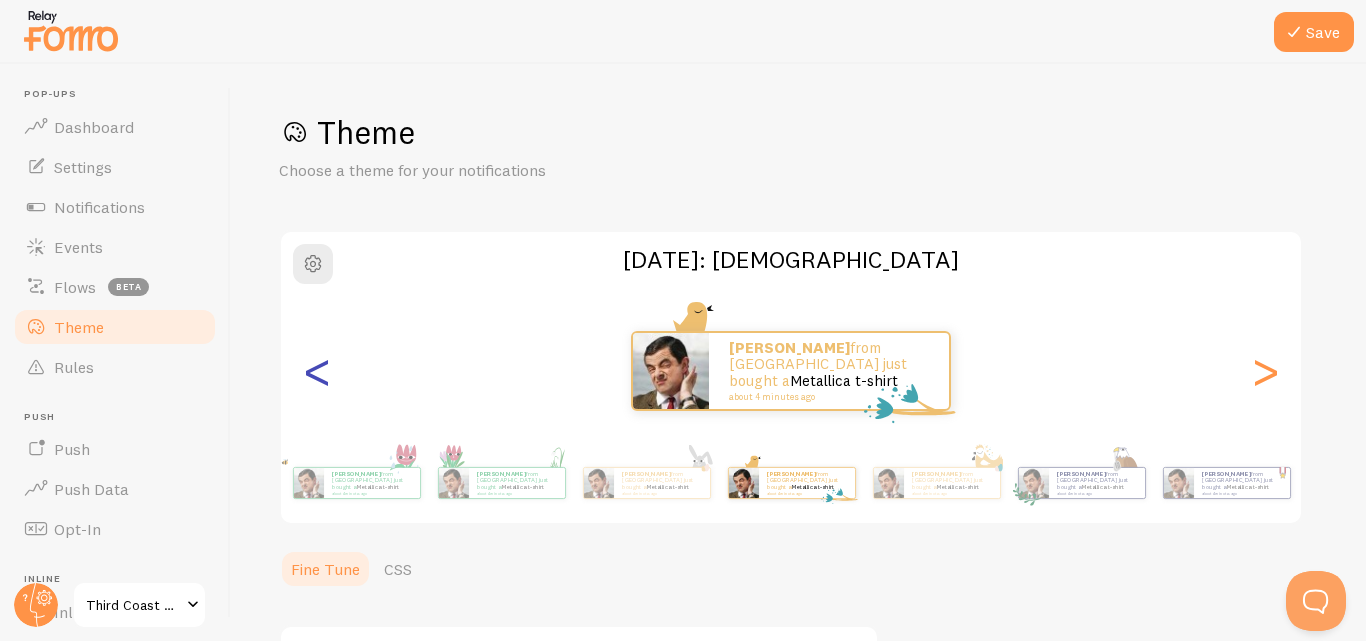 click on "<" at bounding box center [317, 371] 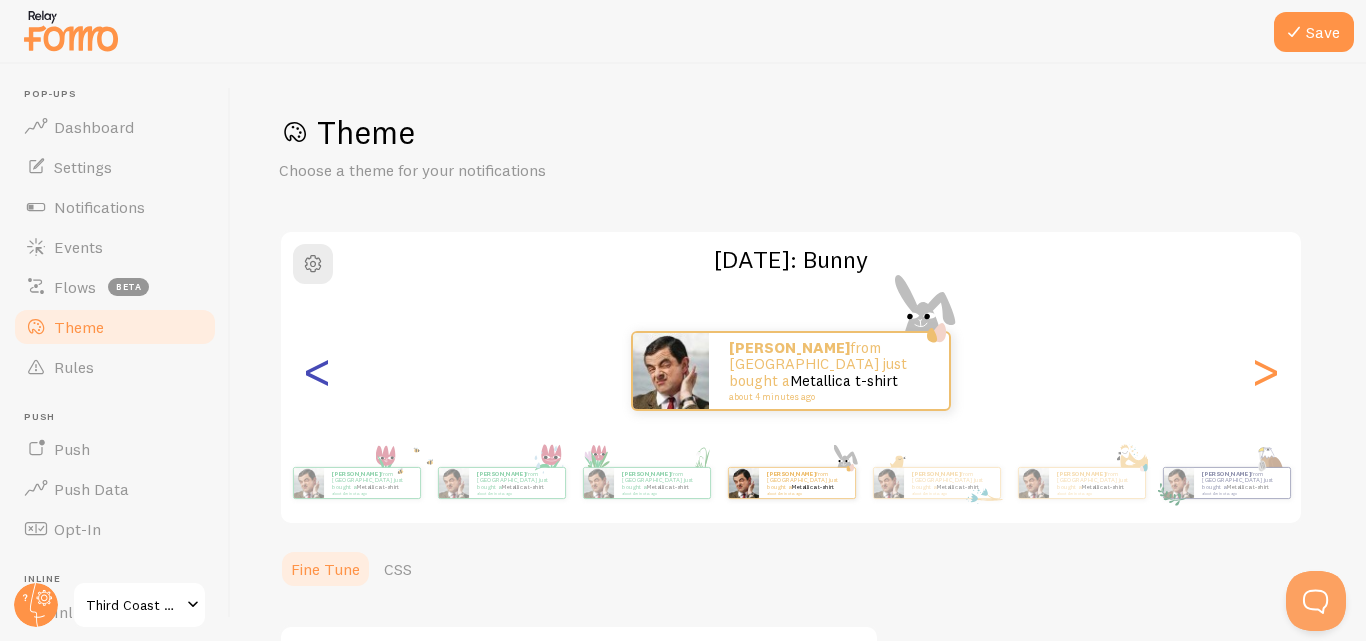 click on "<" at bounding box center [317, 371] 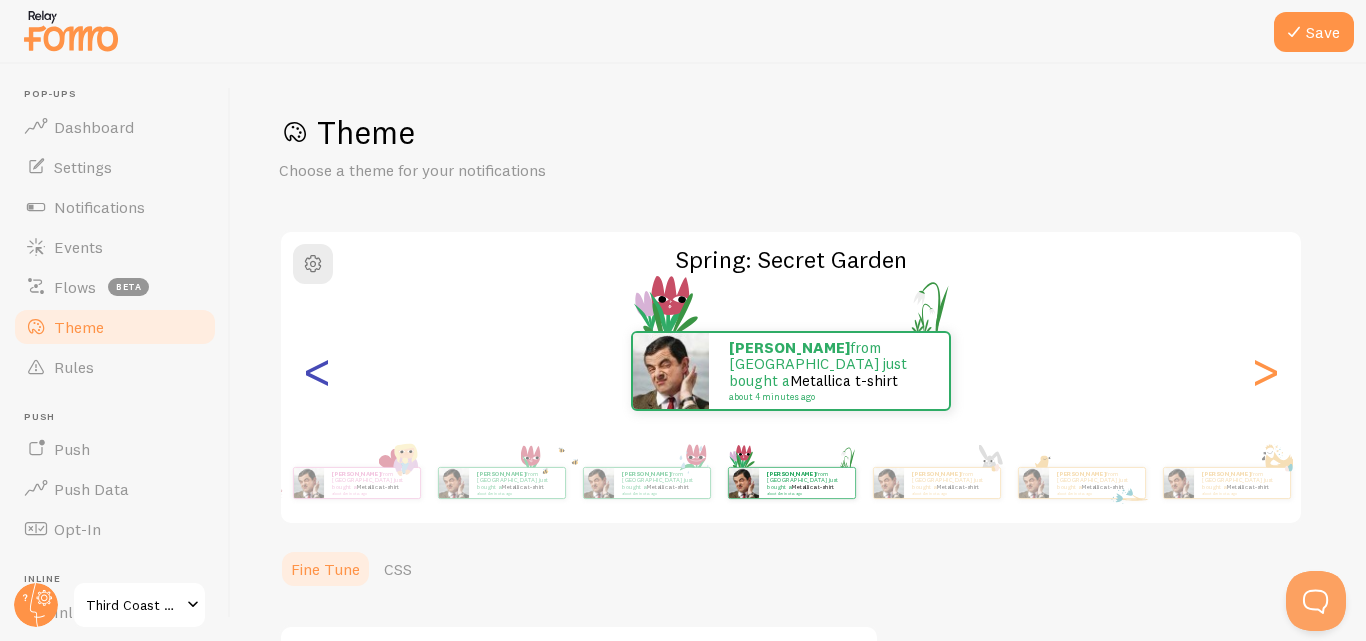 click on "<" at bounding box center [317, 371] 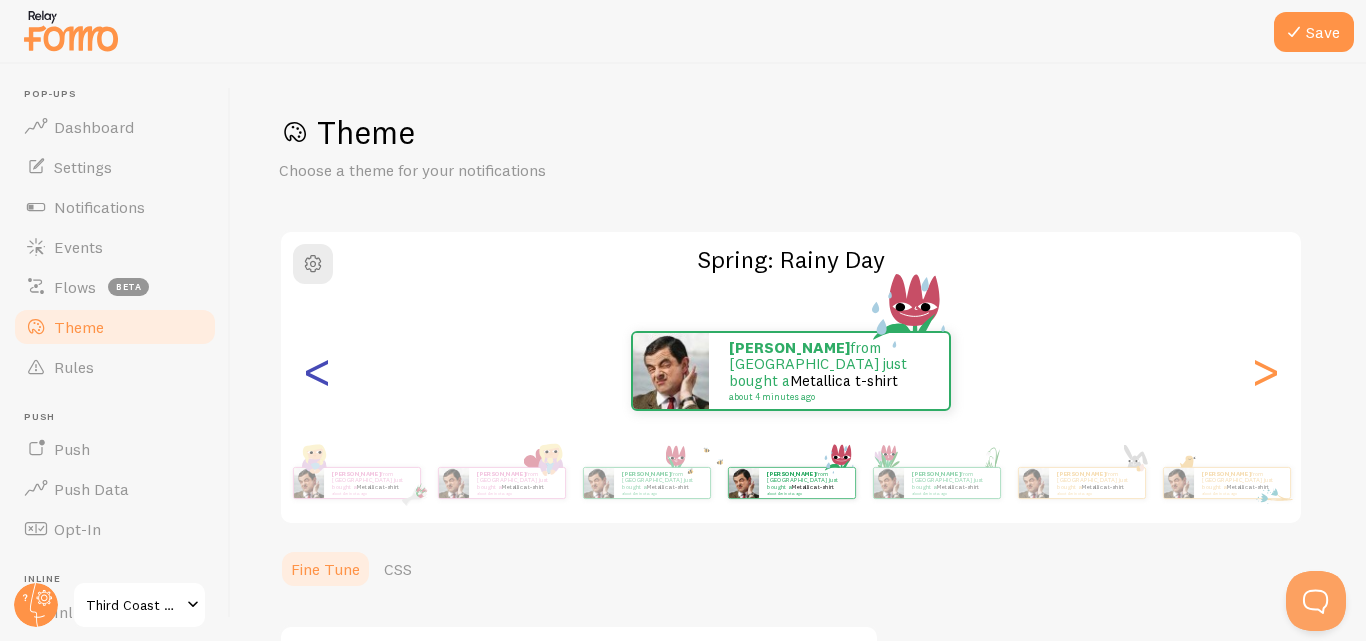 click on "<" at bounding box center (317, 371) 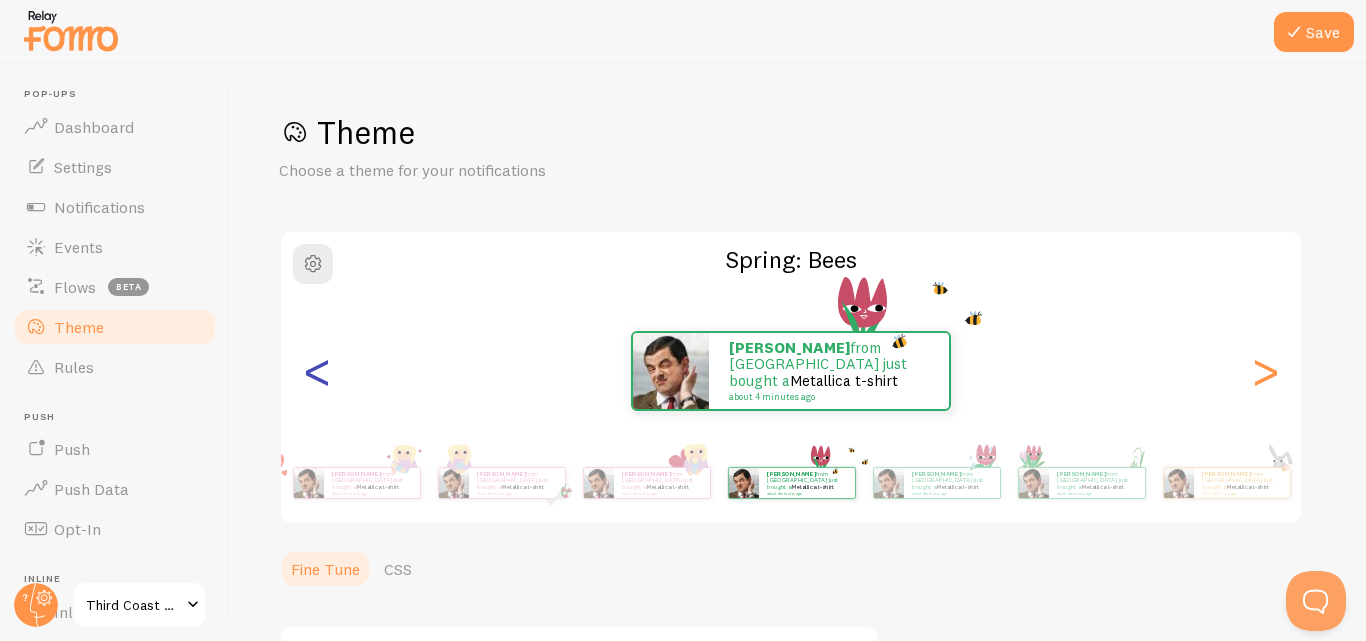 click on "<" at bounding box center (317, 371) 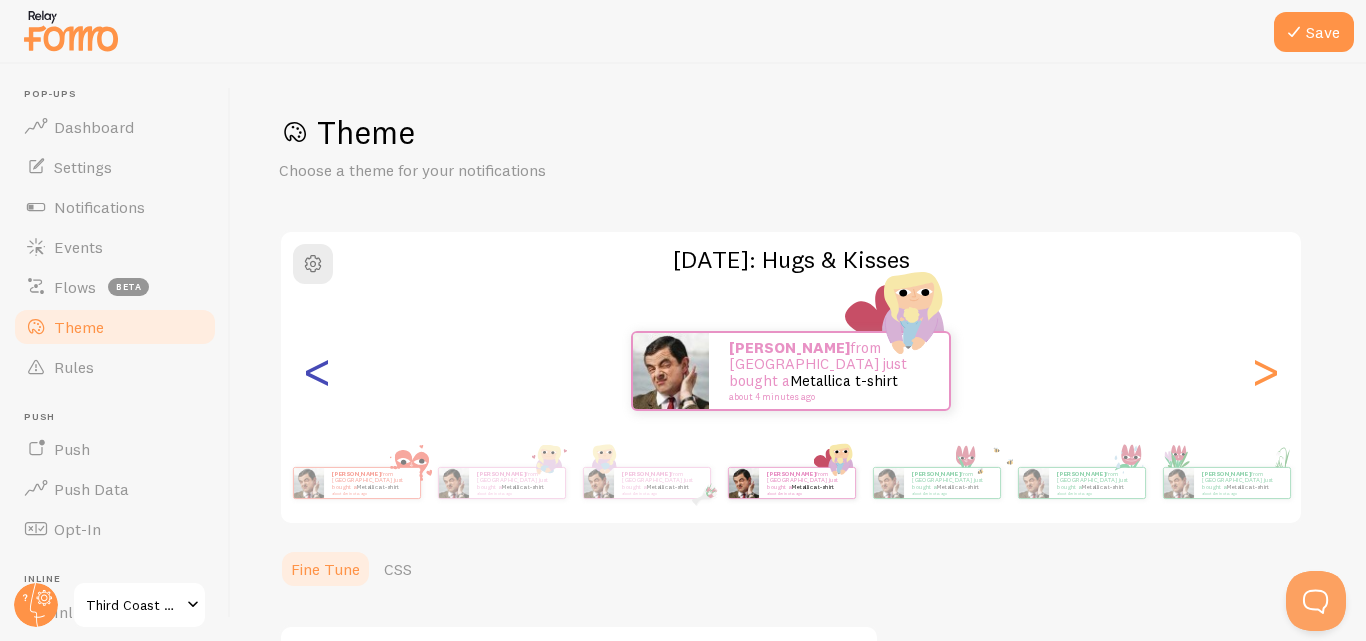 click on "<" at bounding box center [317, 371] 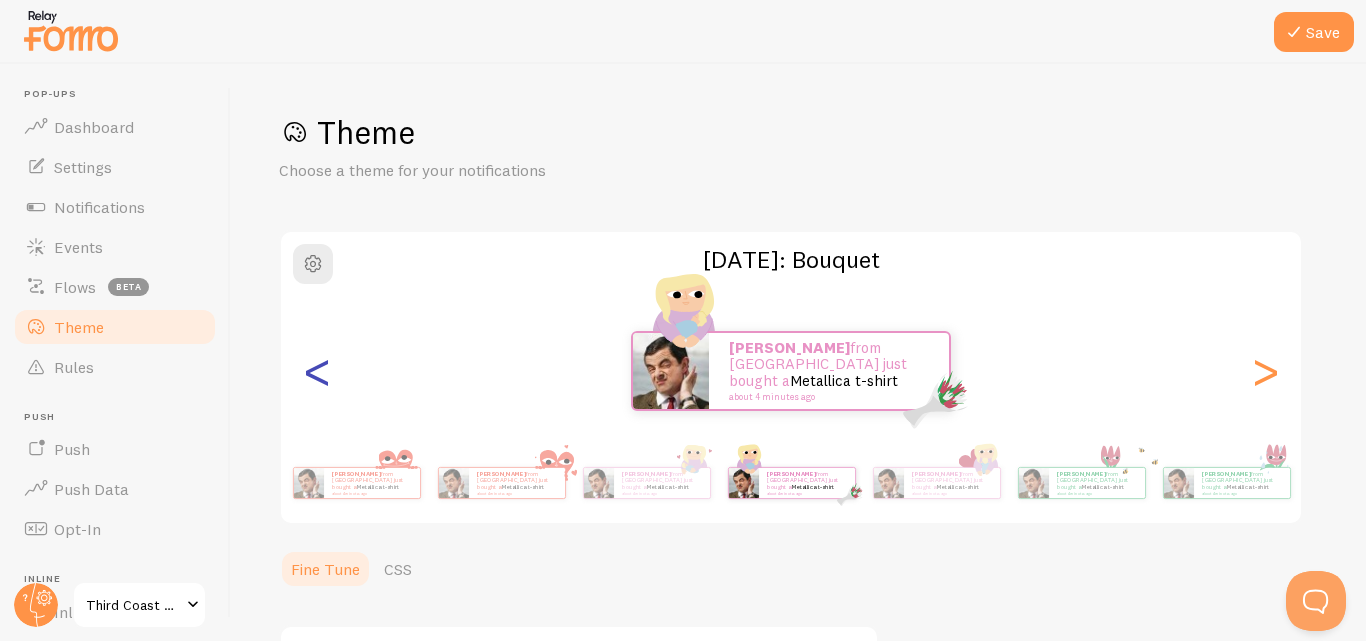 click on "<" at bounding box center (317, 371) 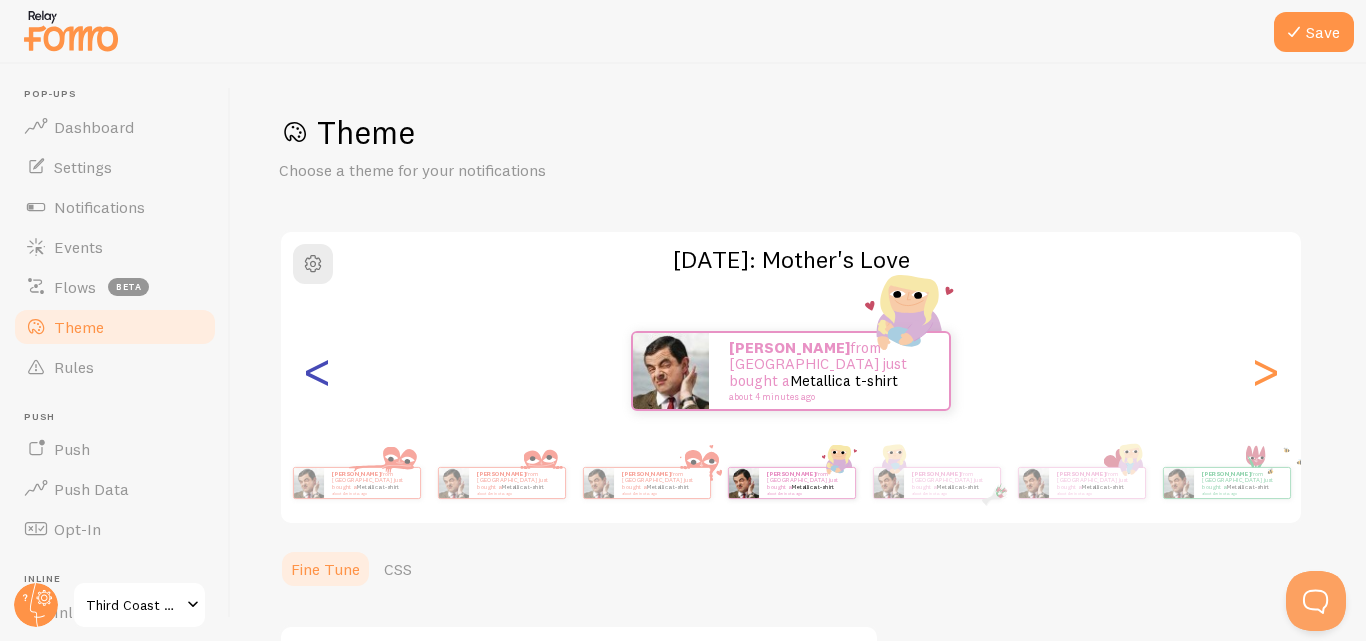 click on "<" at bounding box center [317, 371] 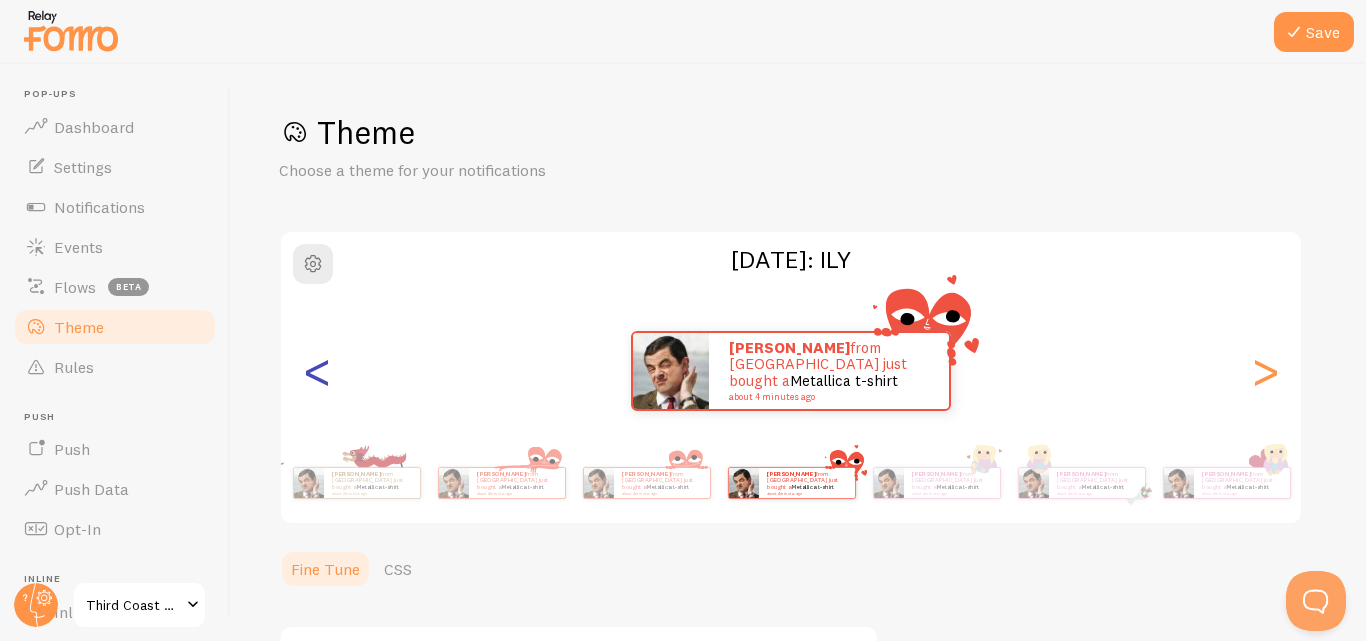 click on "<" at bounding box center [317, 371] 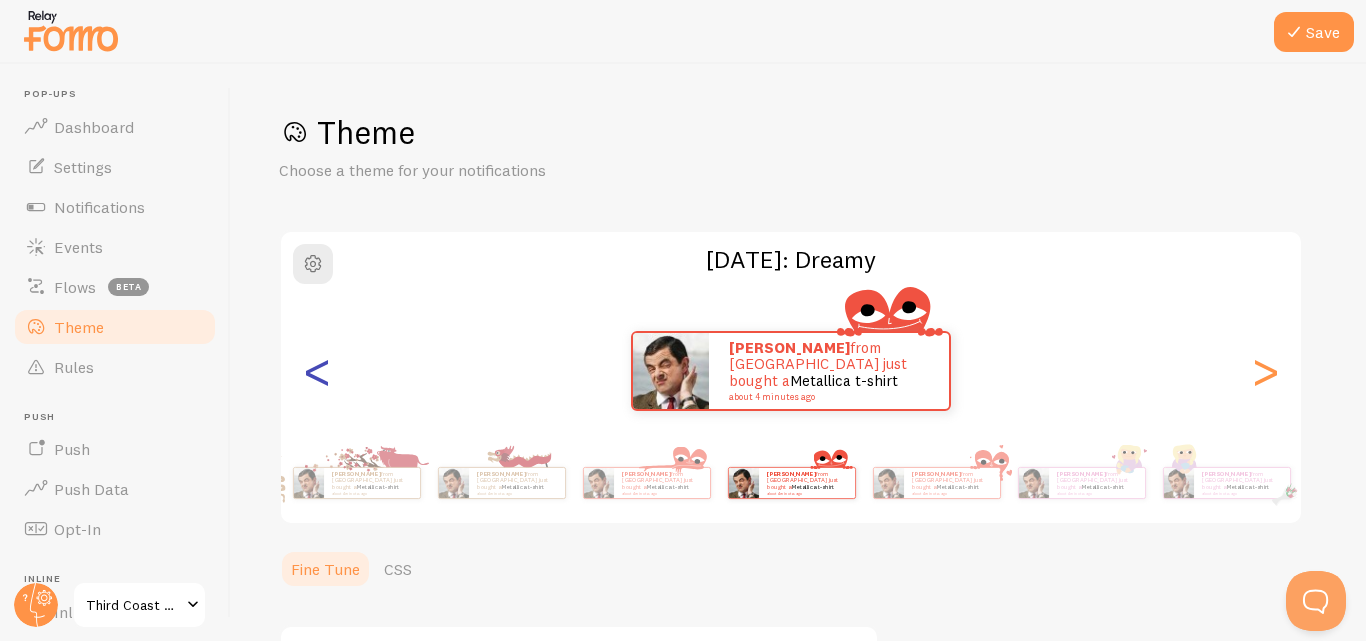 click on "<" at bounding box center [317, 371] 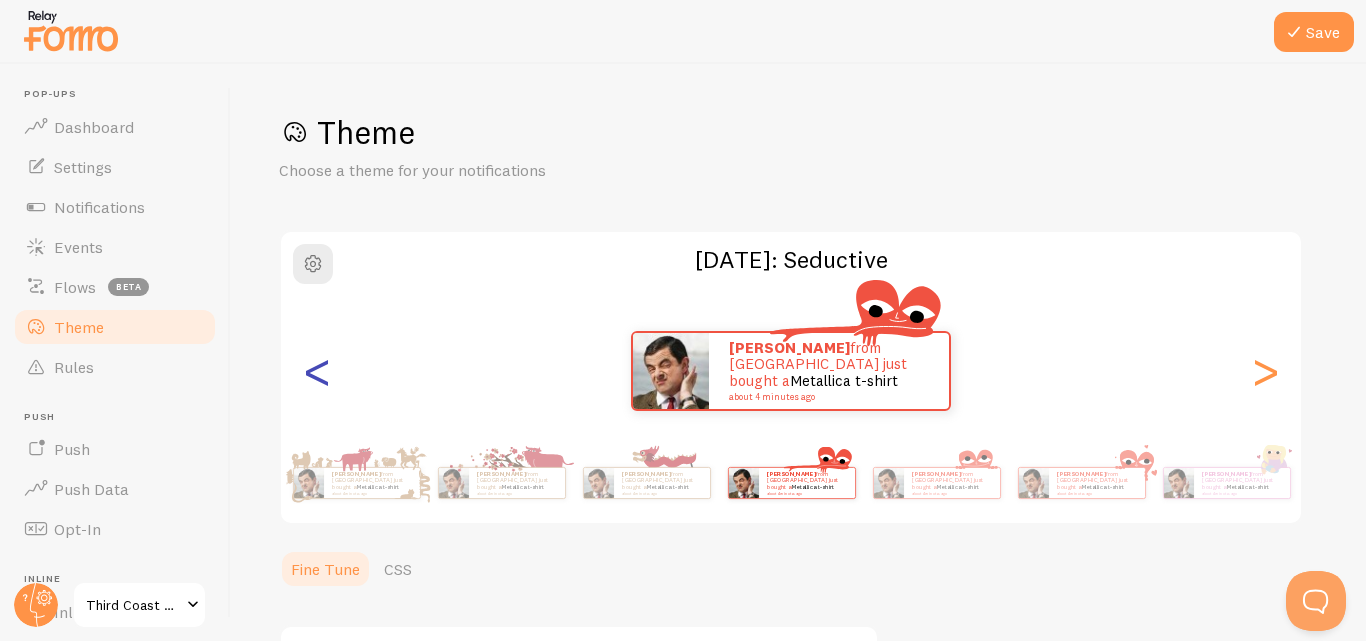 click on "<" at bounding box center [317, 371] 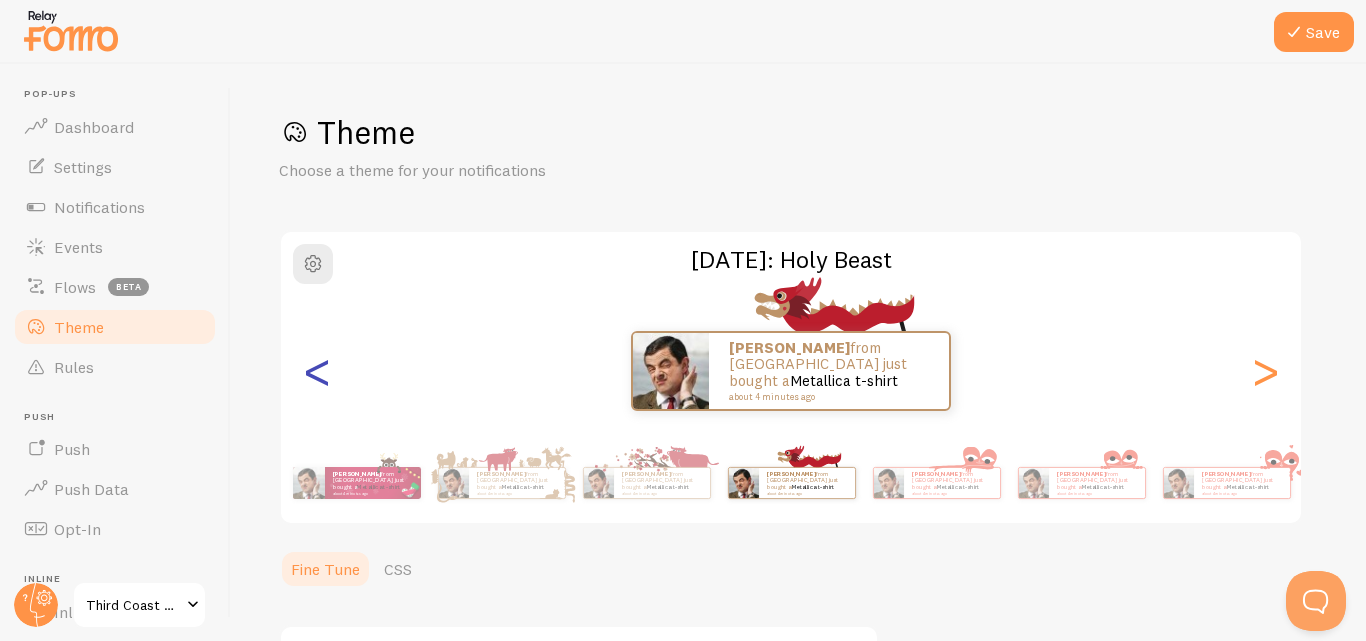 click on "<" at bounding box center (317, 371) 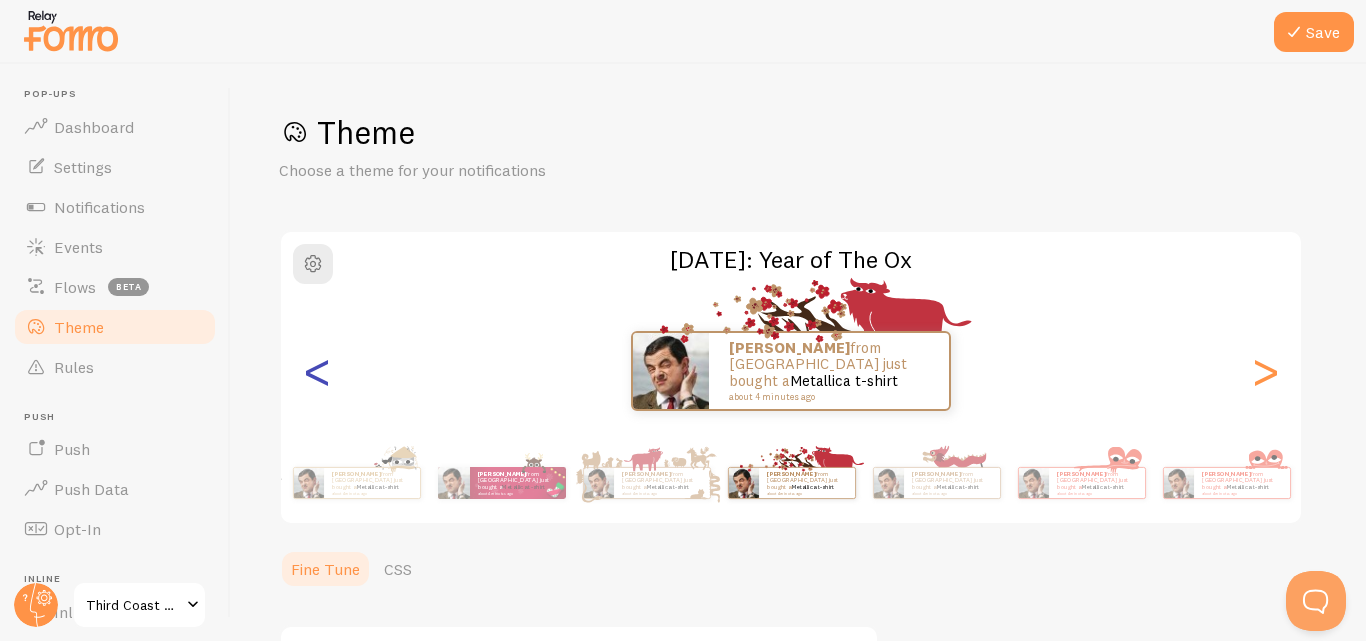 click on "<" at bounding box center [317, 371] 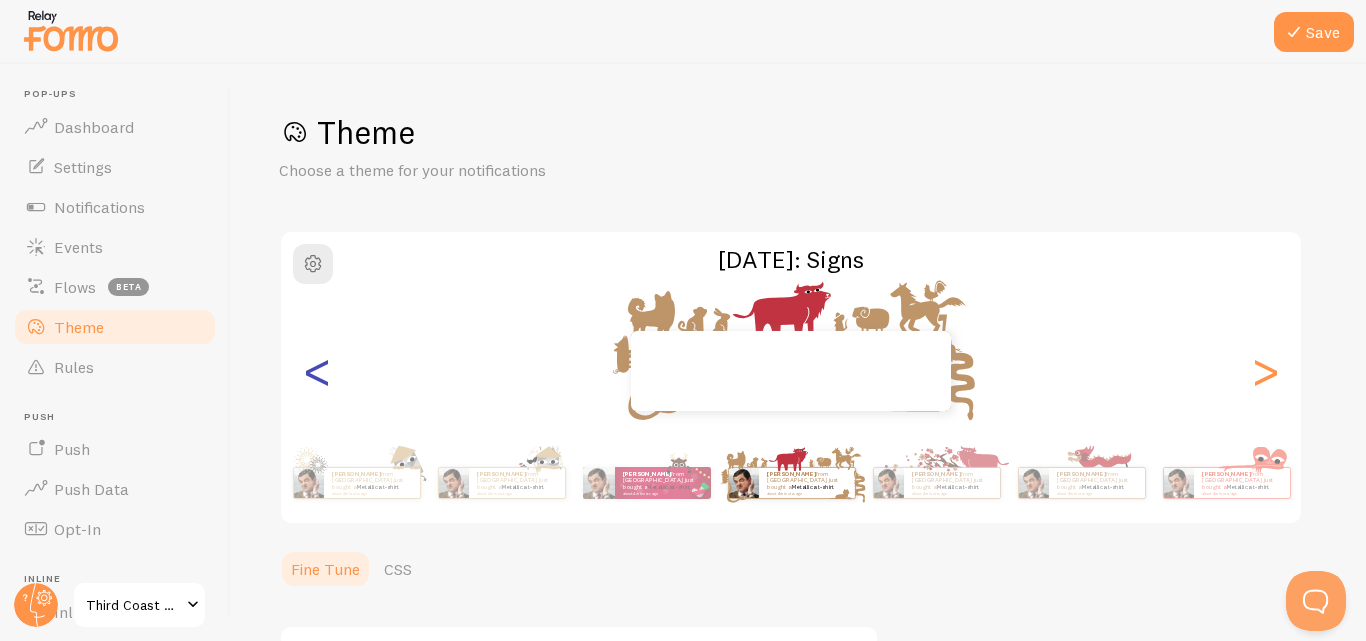 click on "<" at bounding box center (317, 371) 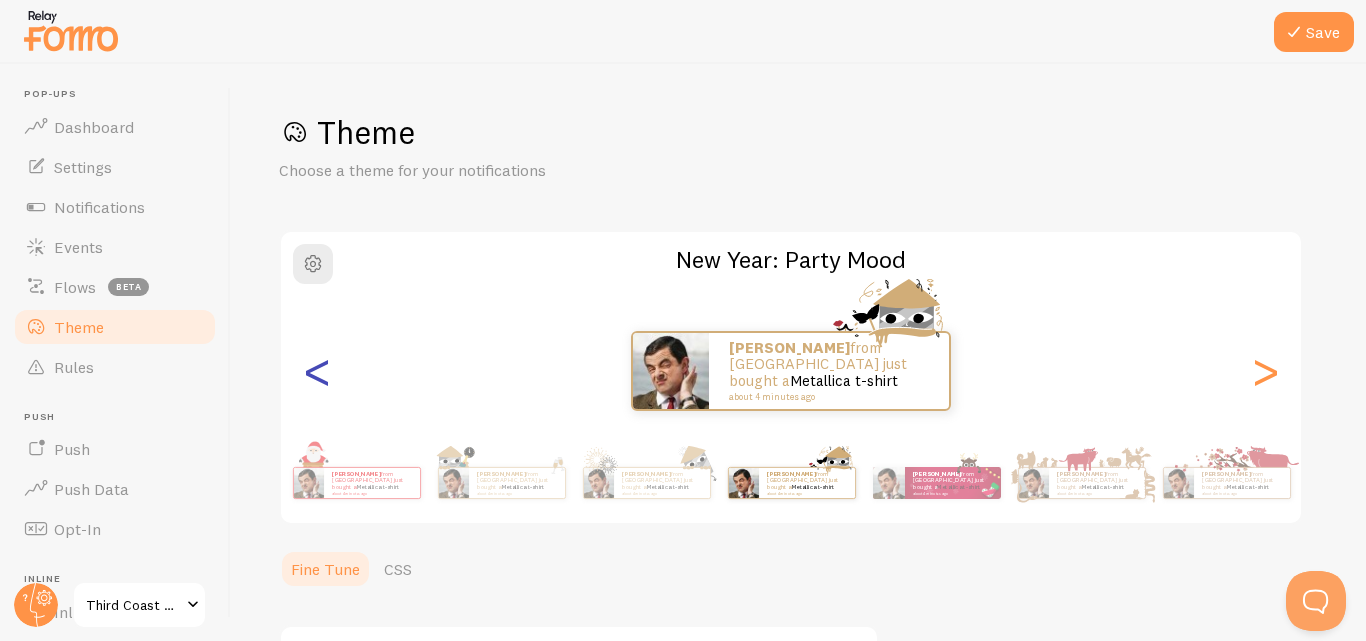 click on "<" at bounding box center (317, 371) 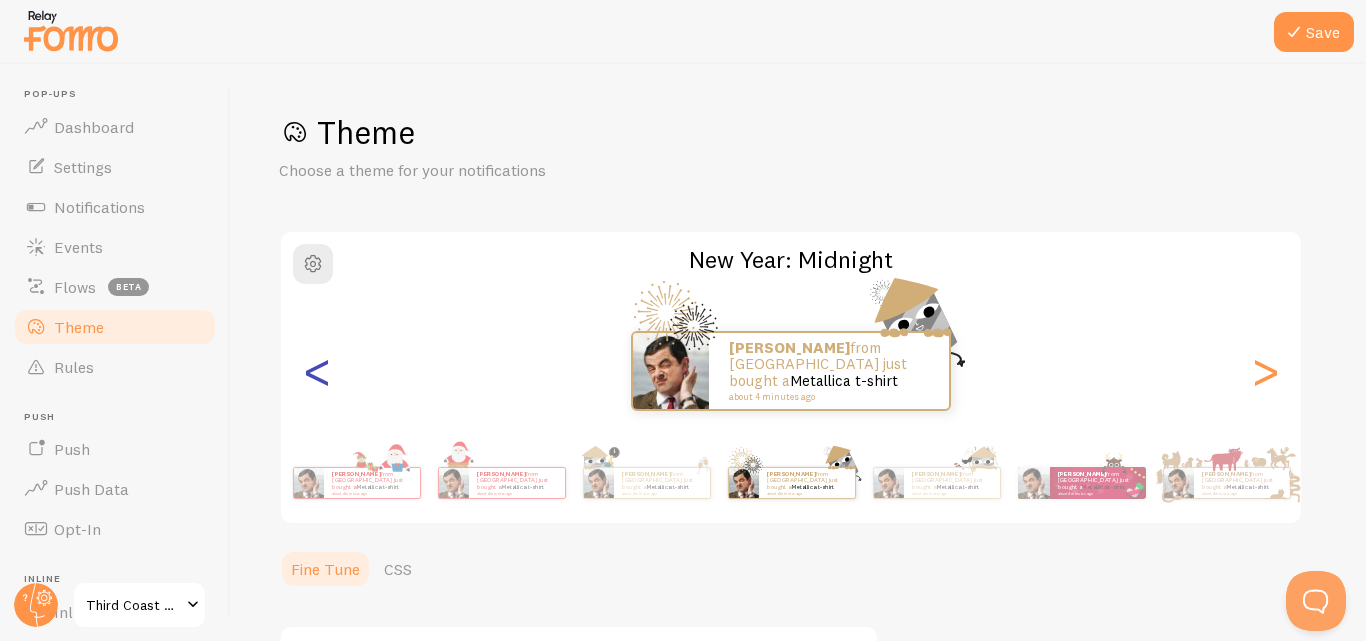click on "<" at bounding box center [317, 371] 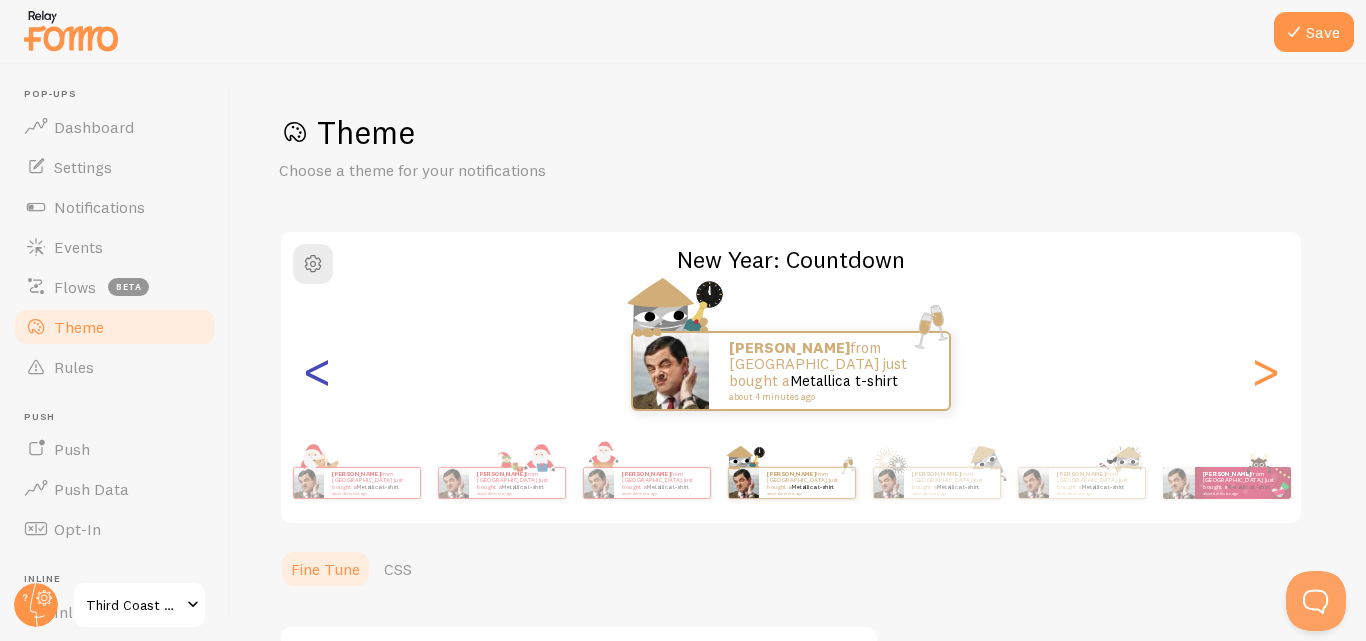 click on "<" at bounding box center (317, 371) 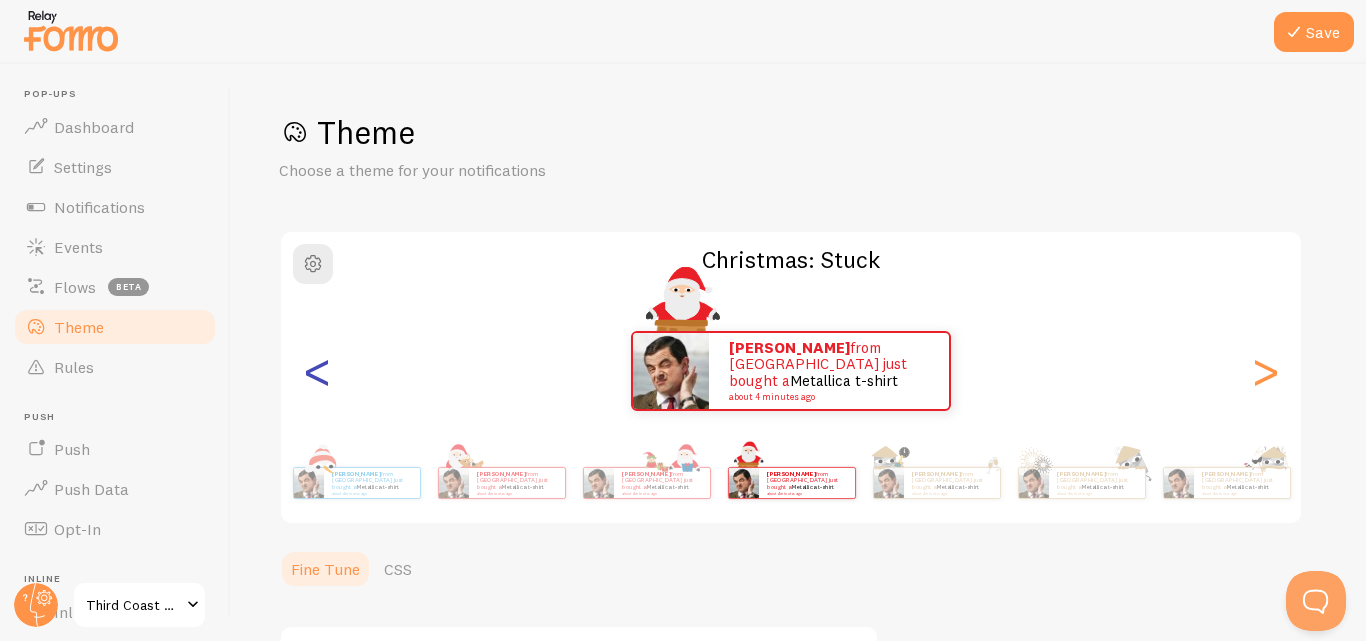 click on "<" at bounding box center [317, 371] 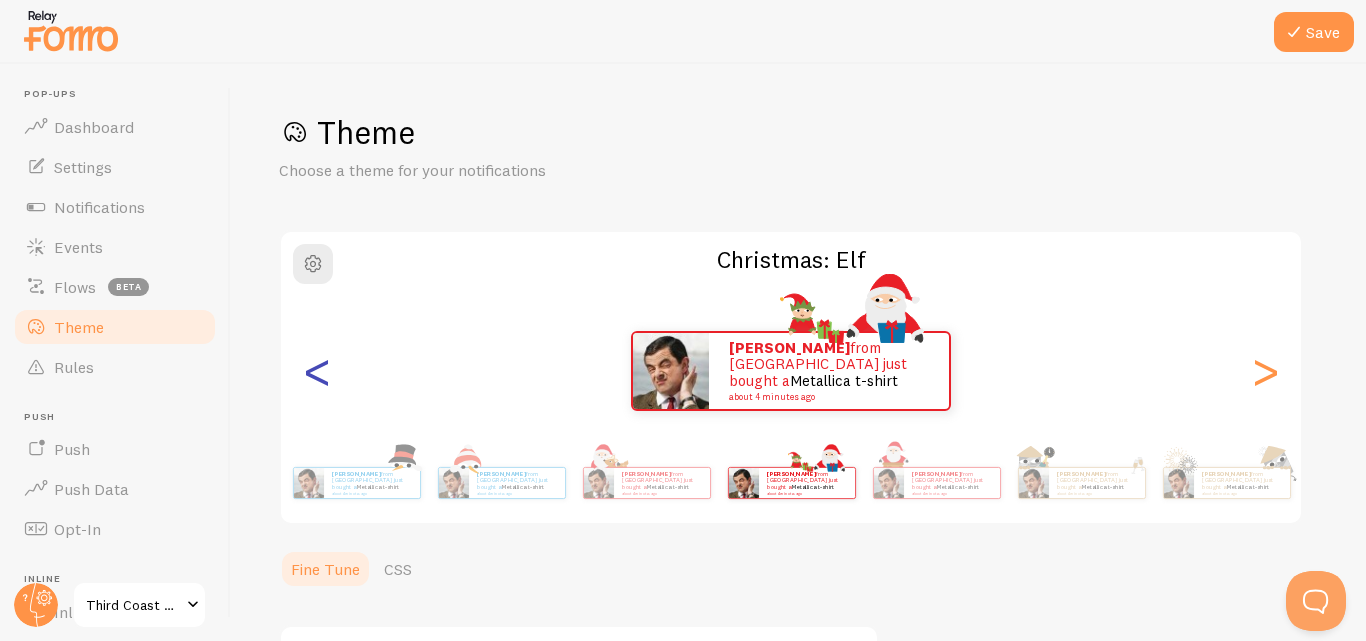 click on "<" at bounding box center [317, 371] 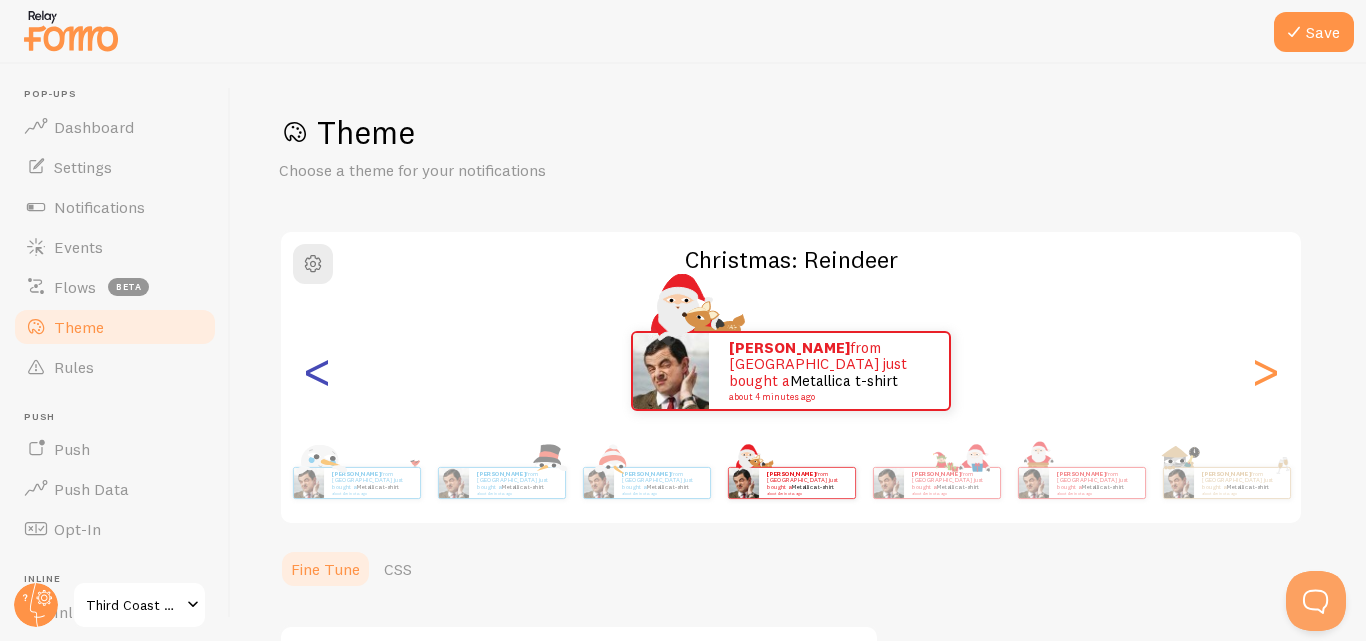 click on "<" at bounding box center [317, 371] 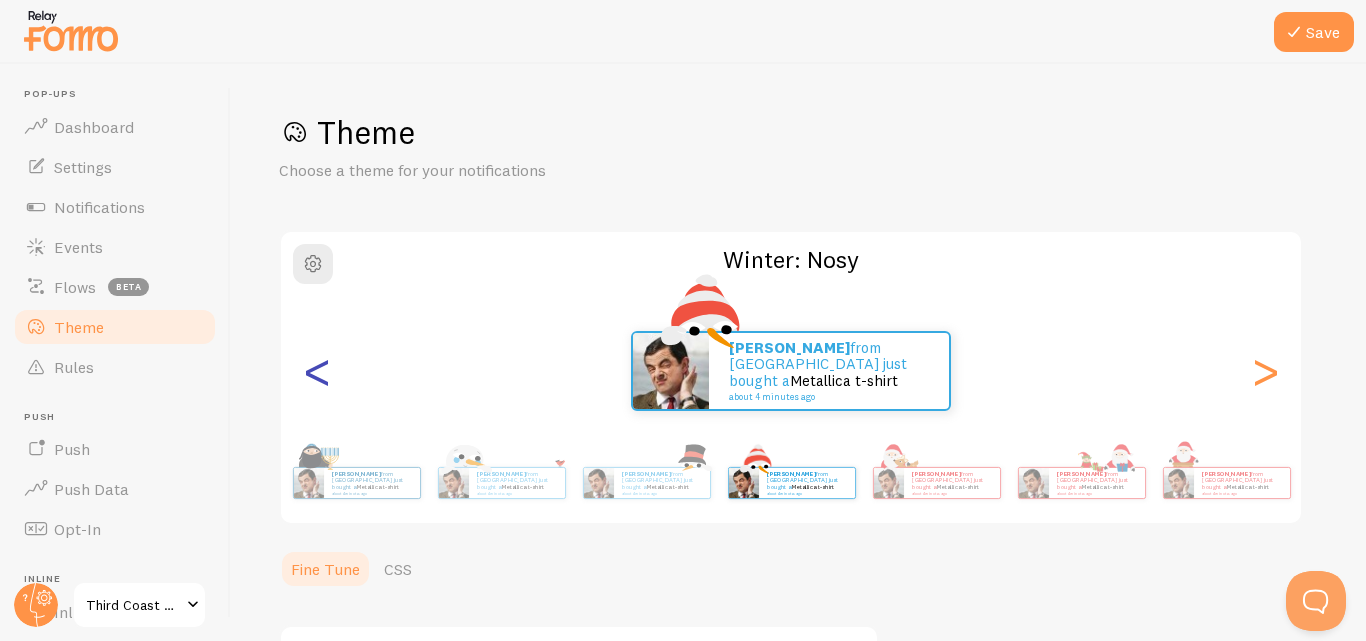 click on "<" at bounding box center (317, 371) 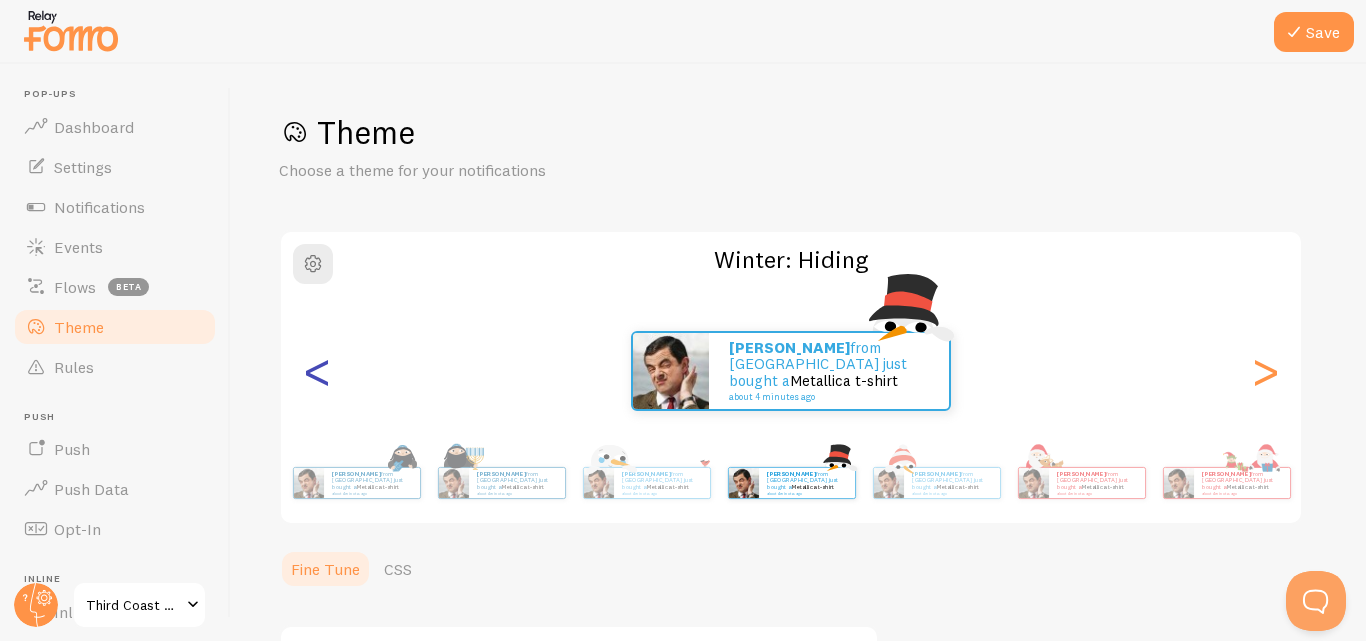 click on "<" at bounding box center [317, 371] 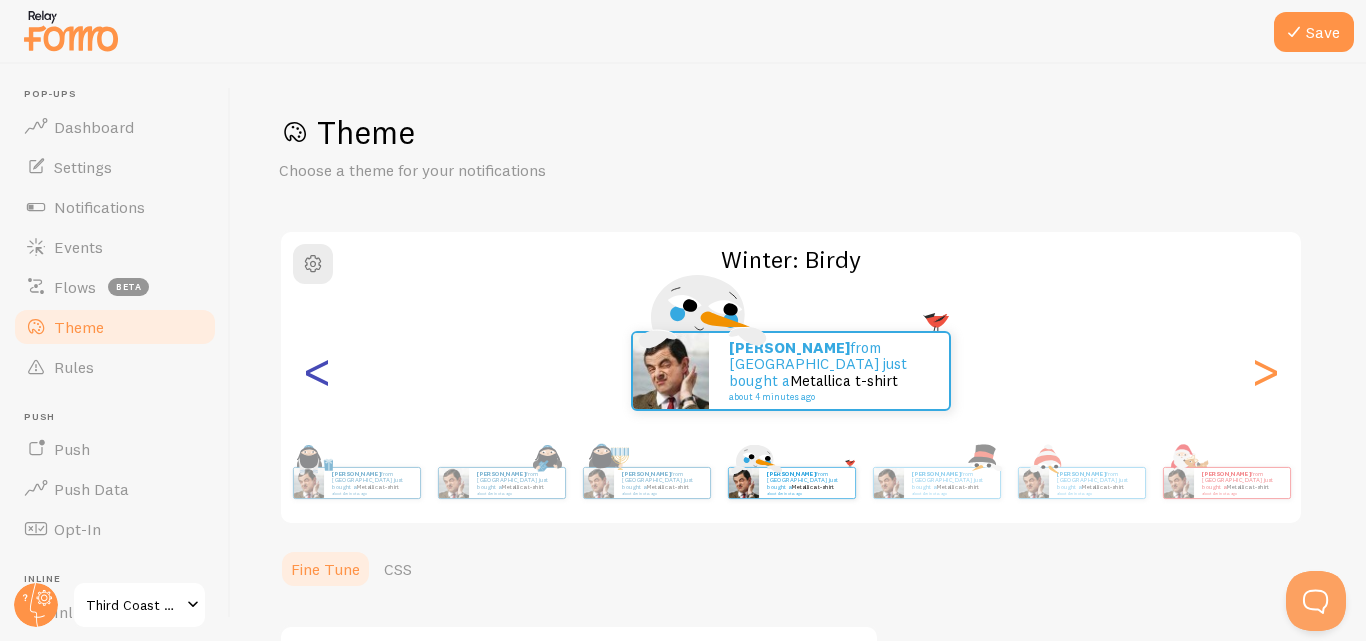 click on "<" at bounding box center [317, 371] 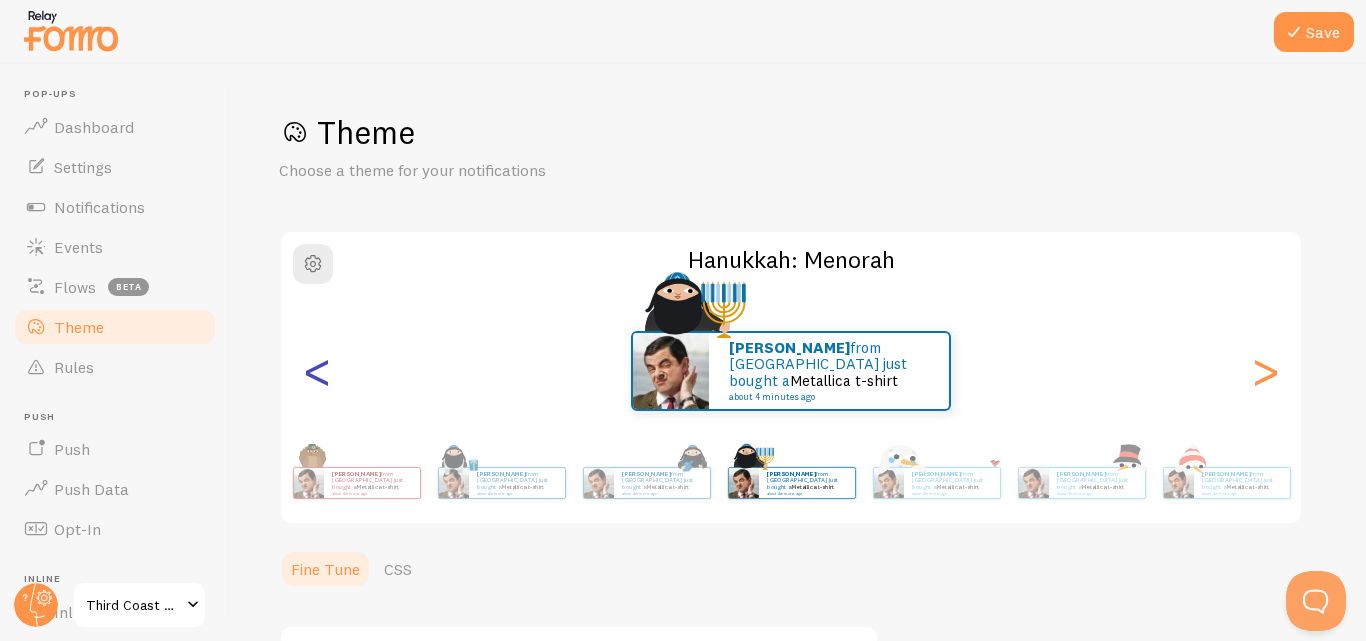 click on "<" at bounding box center [317, 371] 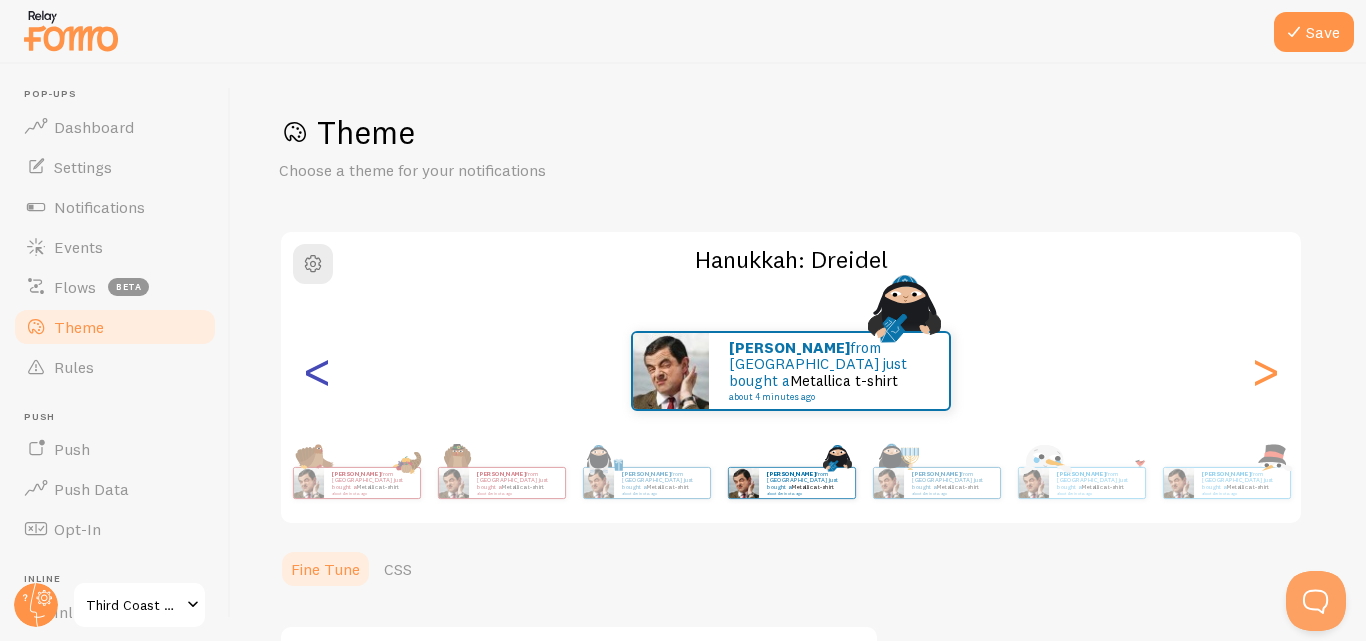 click on "<" at bounding box center [317, 371] 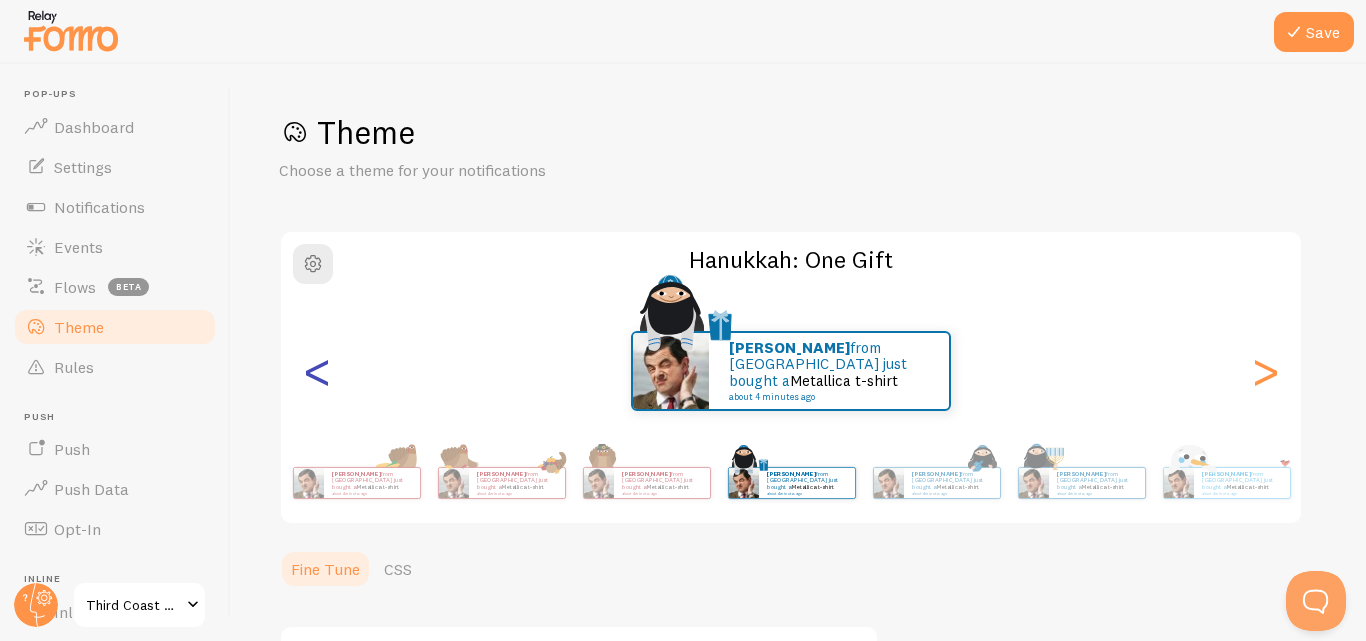 click on "<" at bounding box center (317, 371) 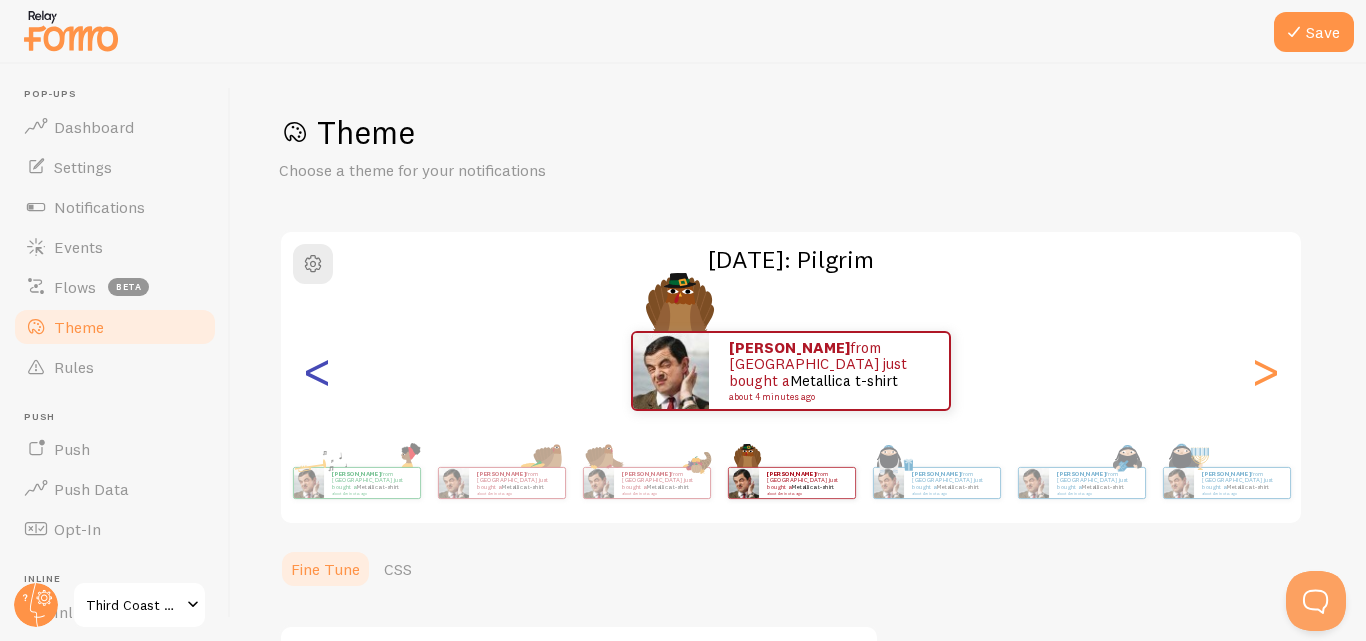 click on "<" at bounding box center (317, 371) 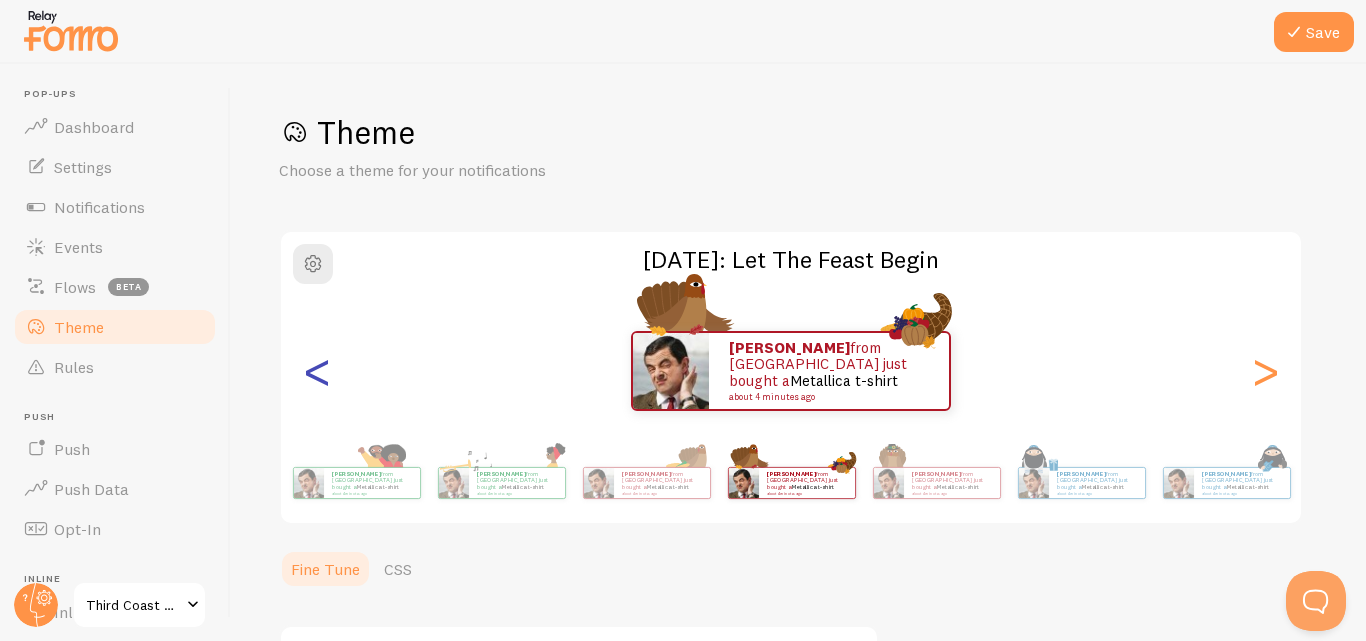 click on "<" at bounding box center [317, 371] 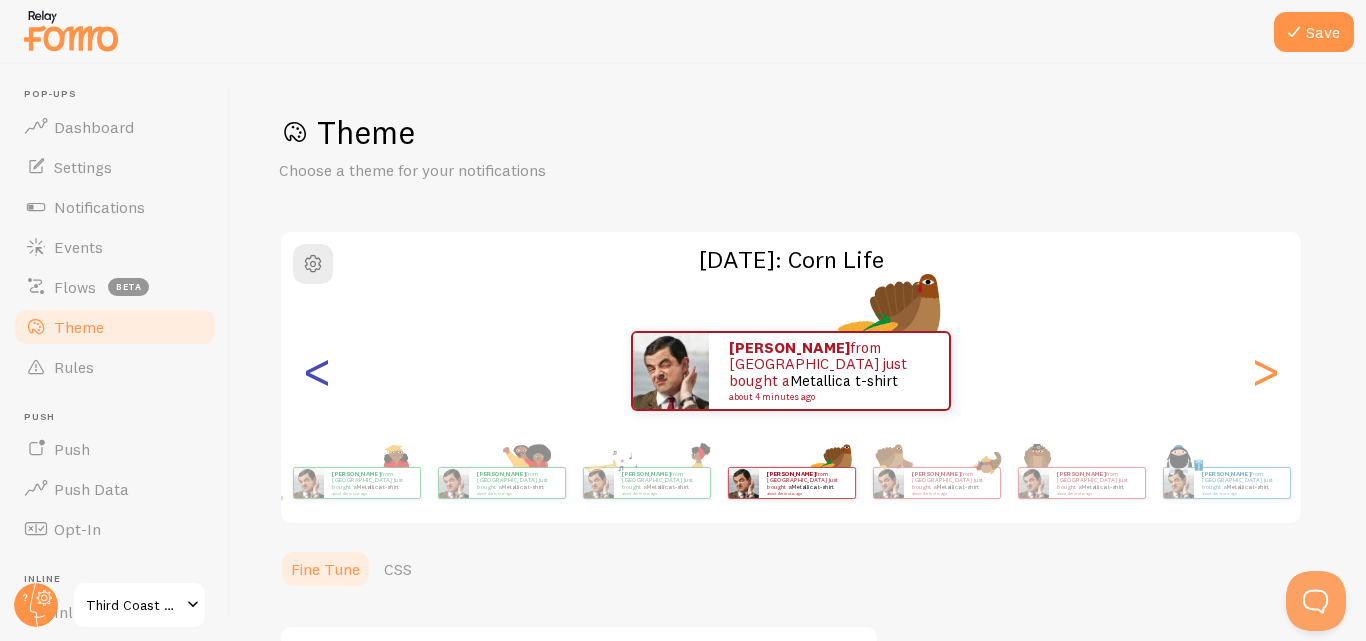 click on "<" at bounding box center (317, 371) 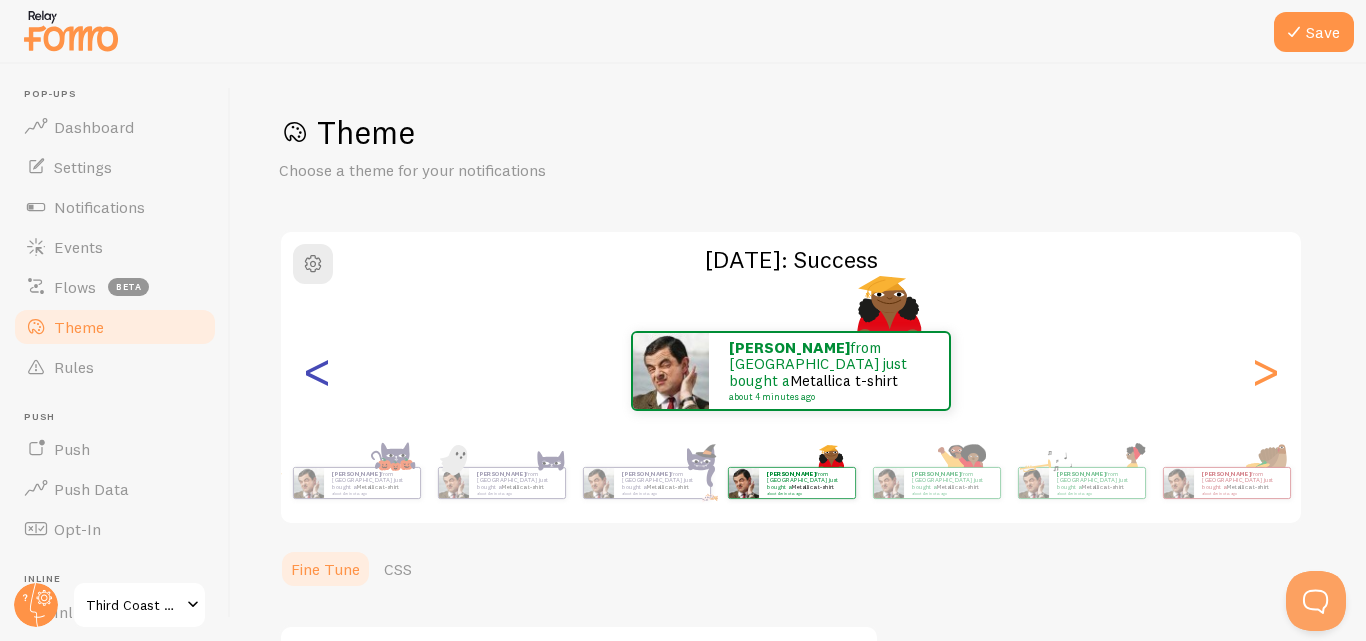 click on "<" at bounding box center (317, 371) 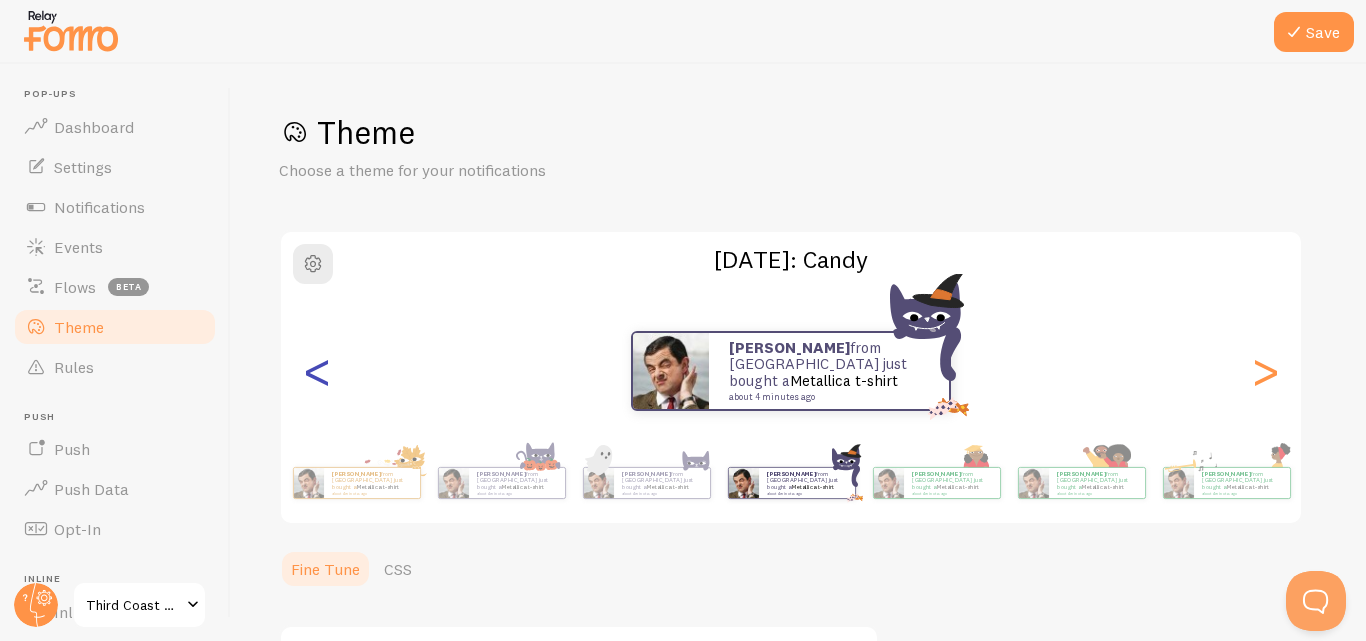 click on "<" at bounding box center [317, 371] 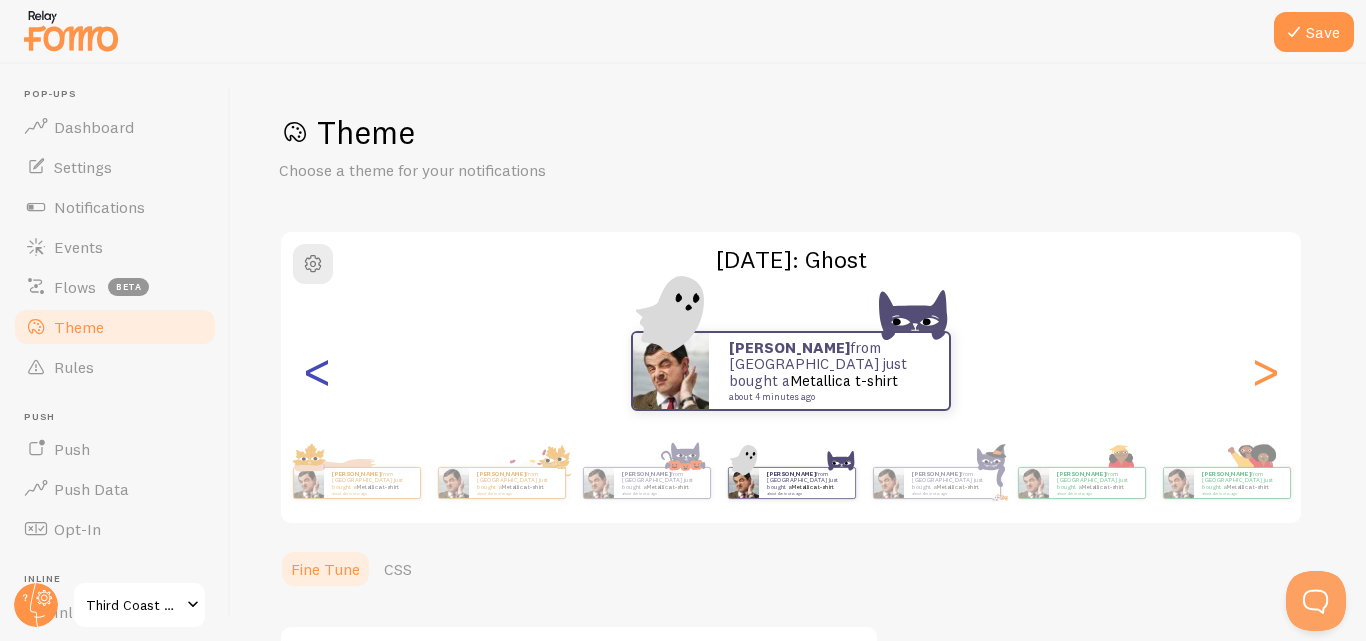 click on "<" at bounding box center (317, 371) 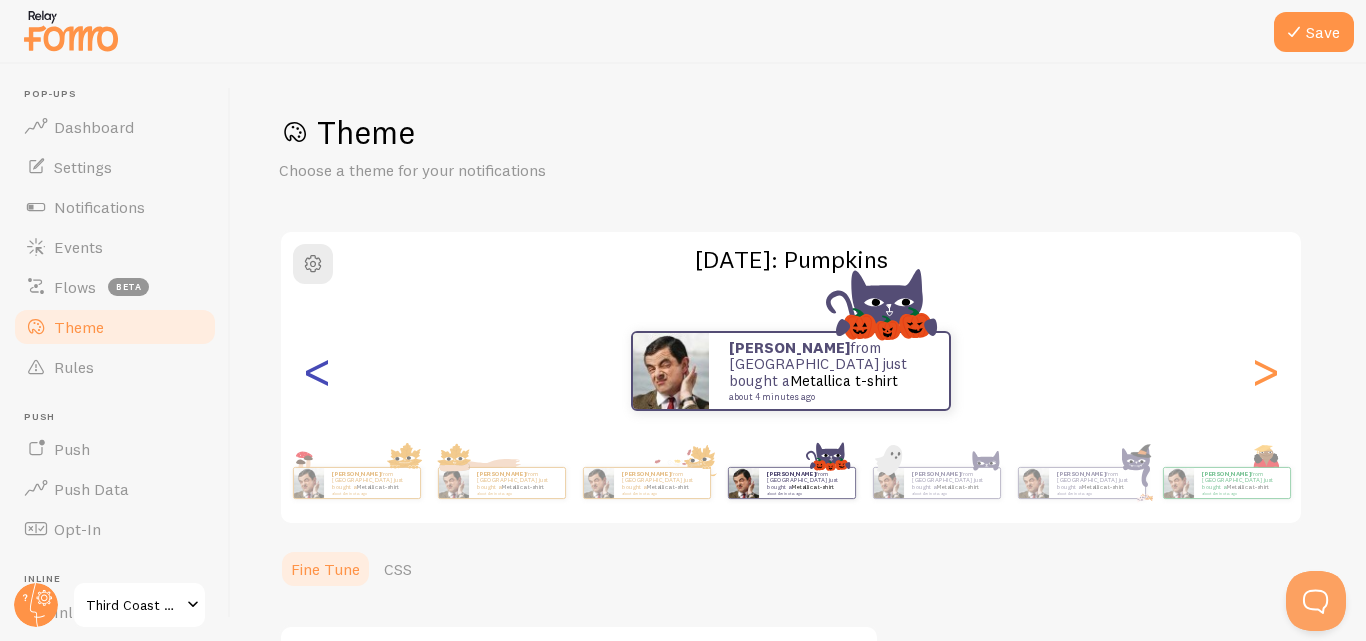 click on "<" at bounding box center [317, 371] 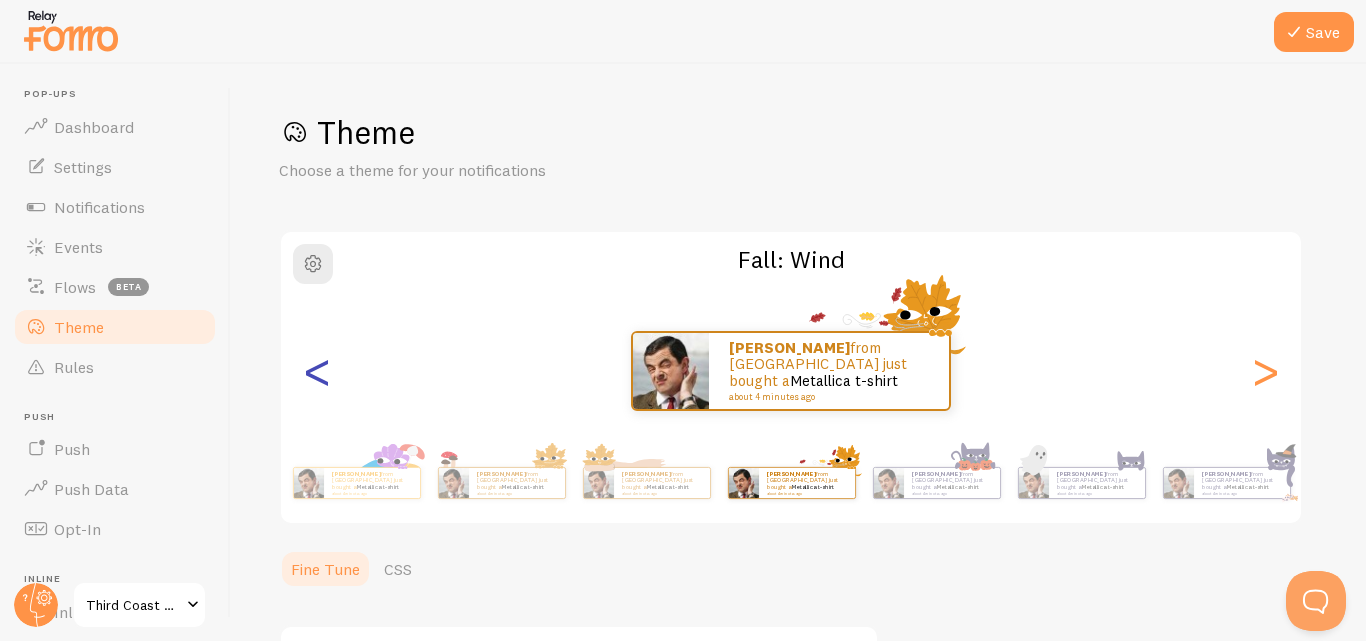 click on "<" at bounding box center (317, 371) 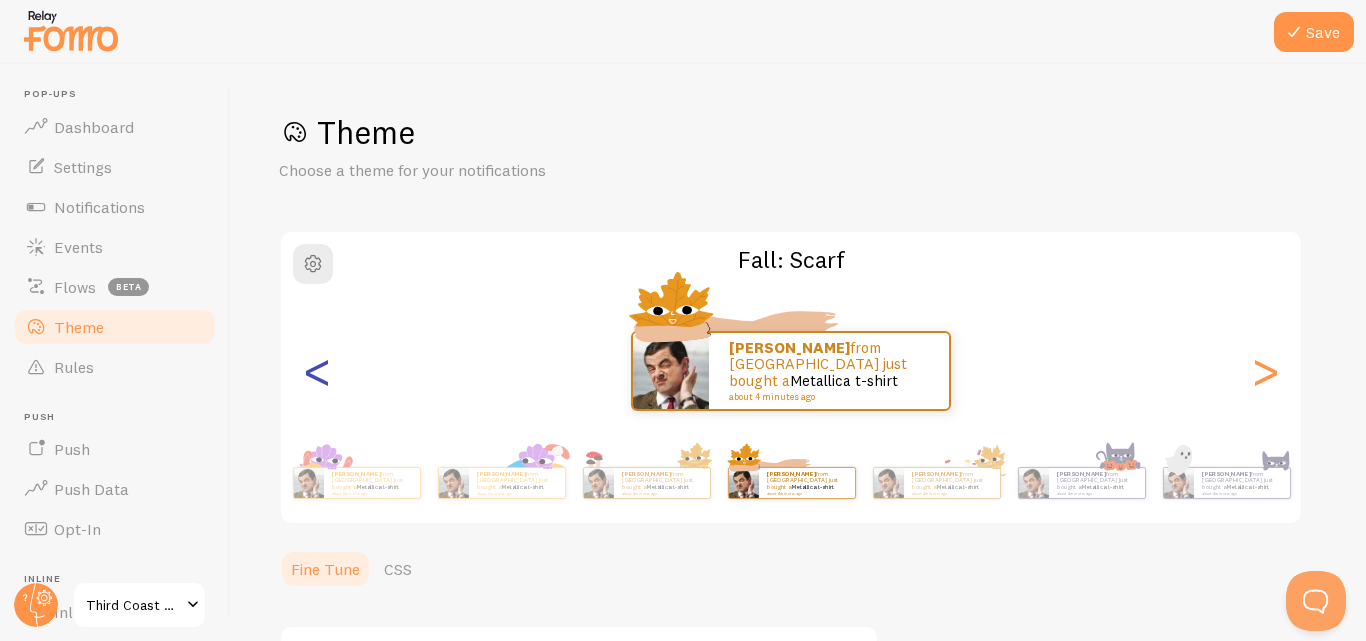 click on "<" at bounding box center (317, 371) 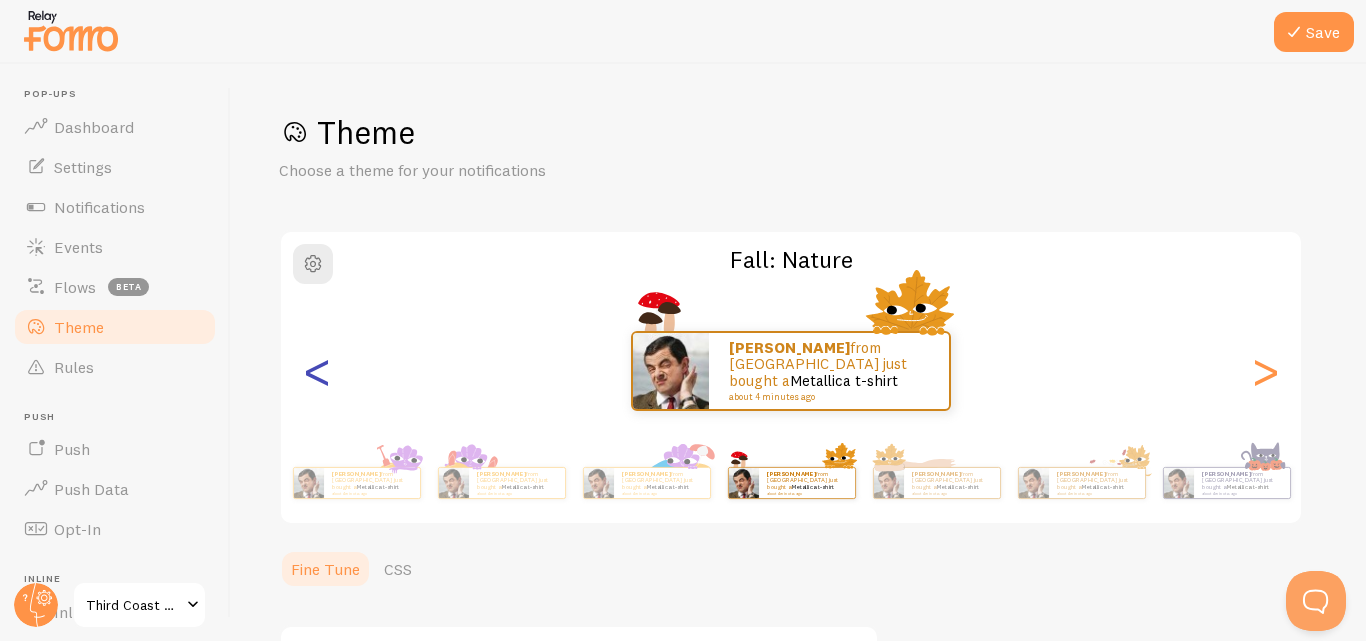click on "<" at bounding box center [317, 371] 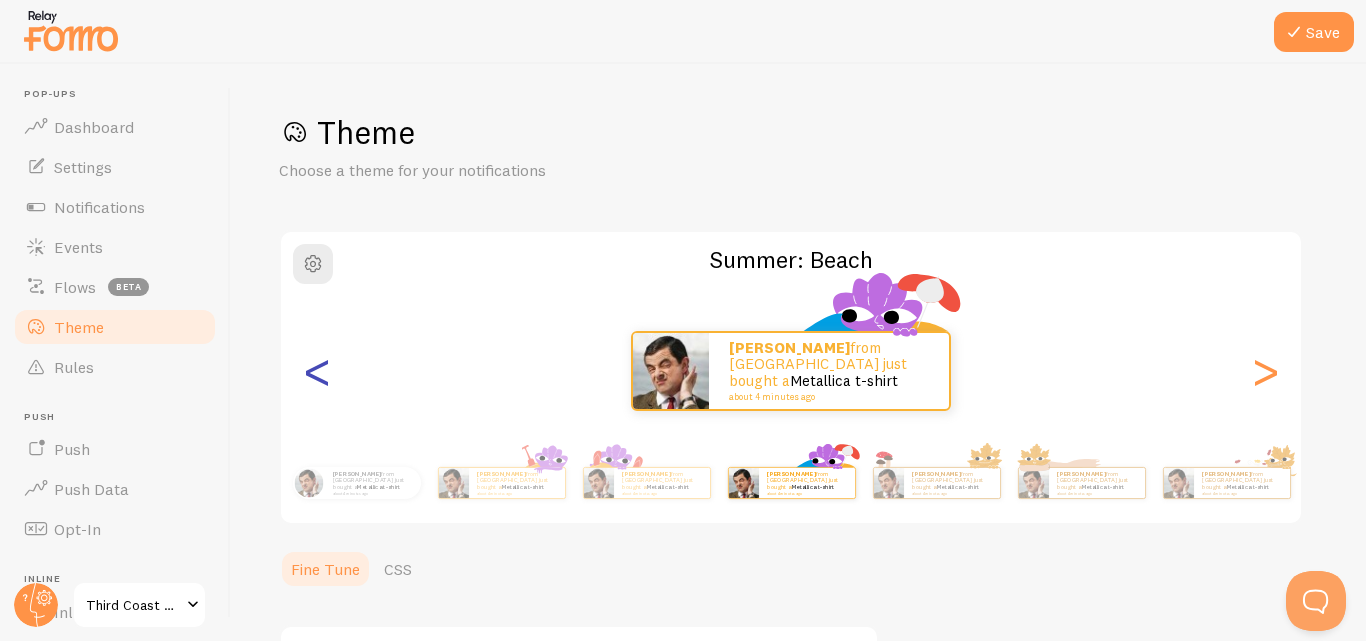 click on "<" at bounding box center [317, 371] 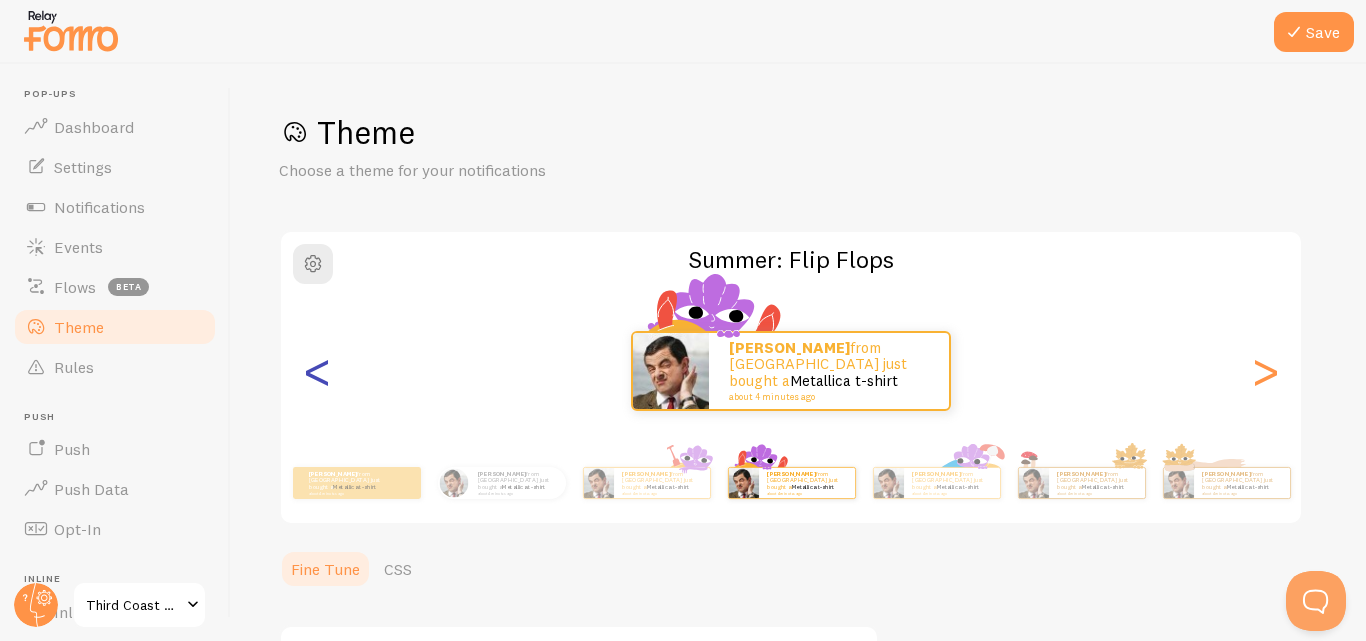 click on "<" at bounding box center [317, 371] 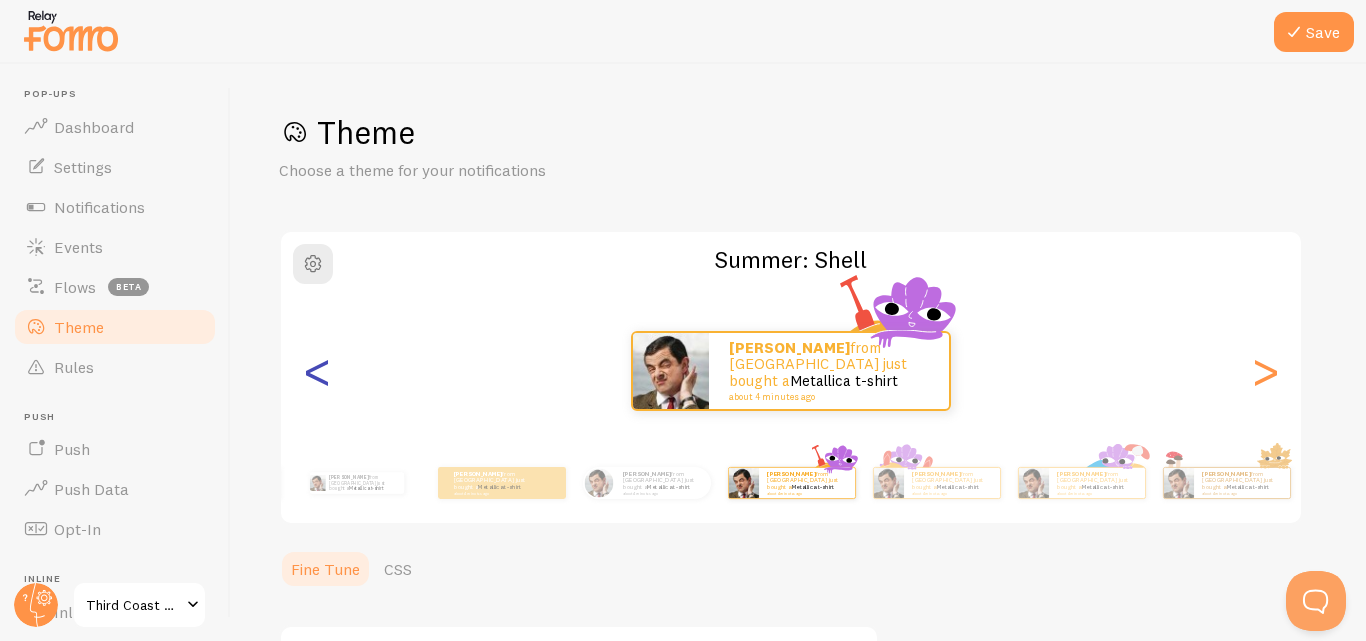 click on "<" at bounding box center [317, 371] 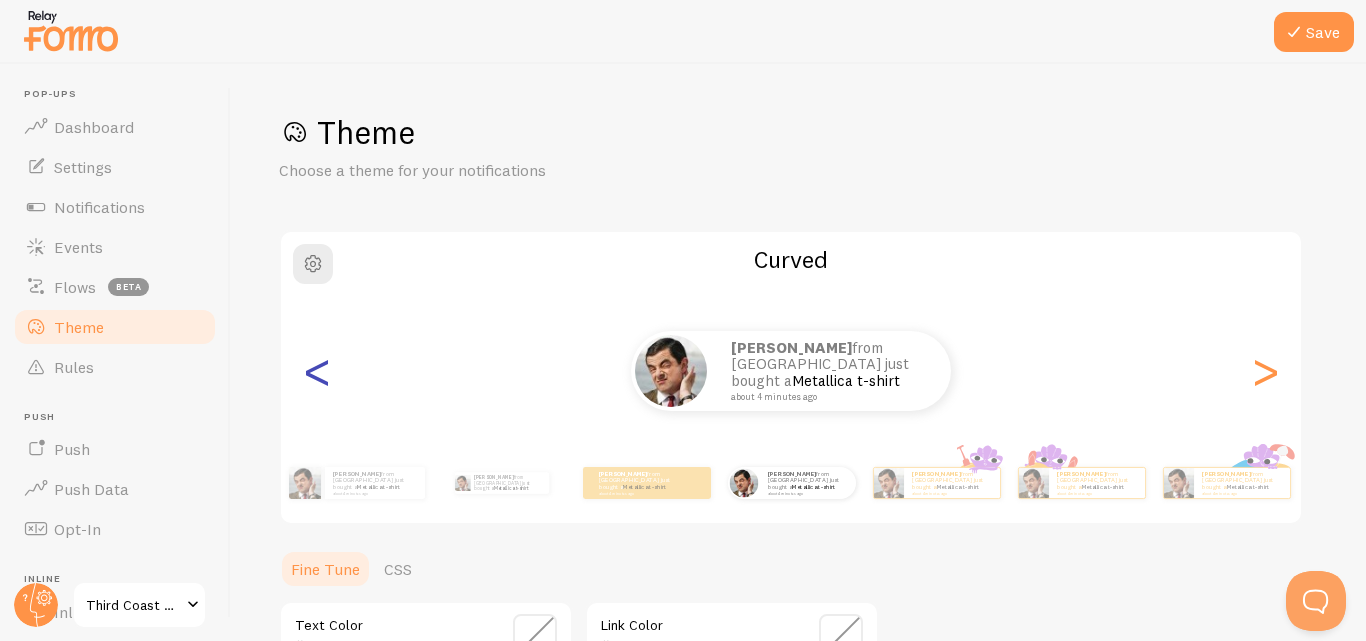click on "<" at bounding box center [317, 371] 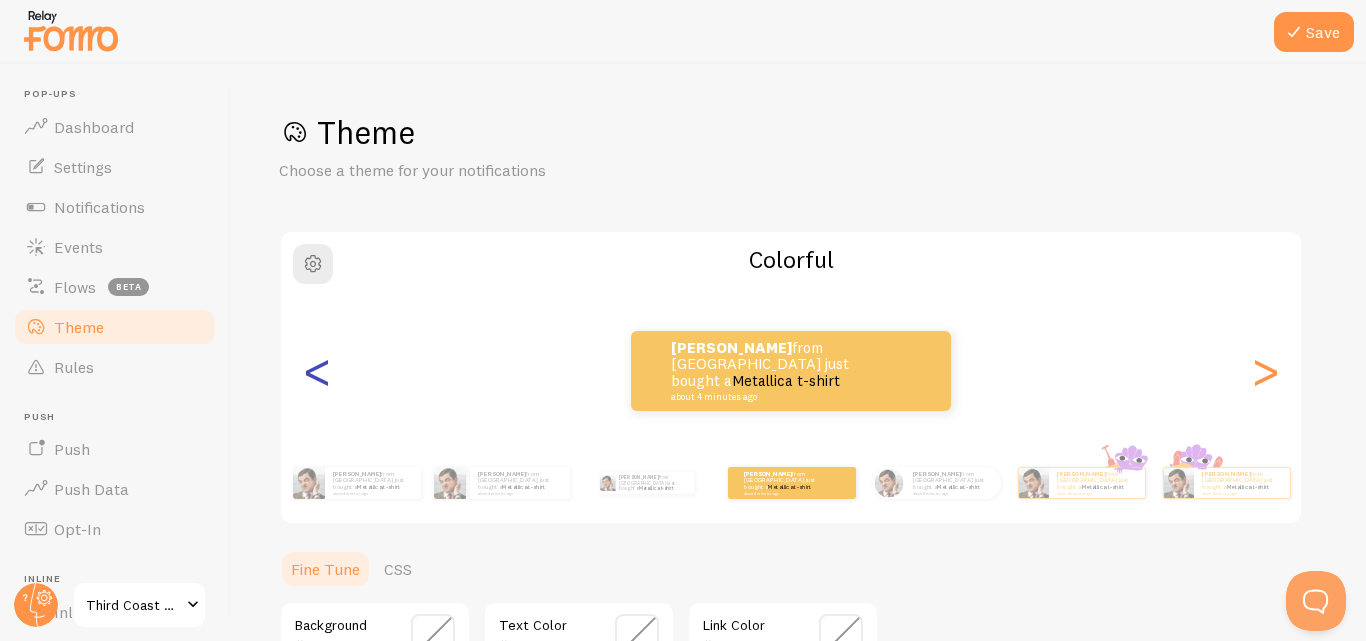 click on "<" at bounding box center (317, 371) 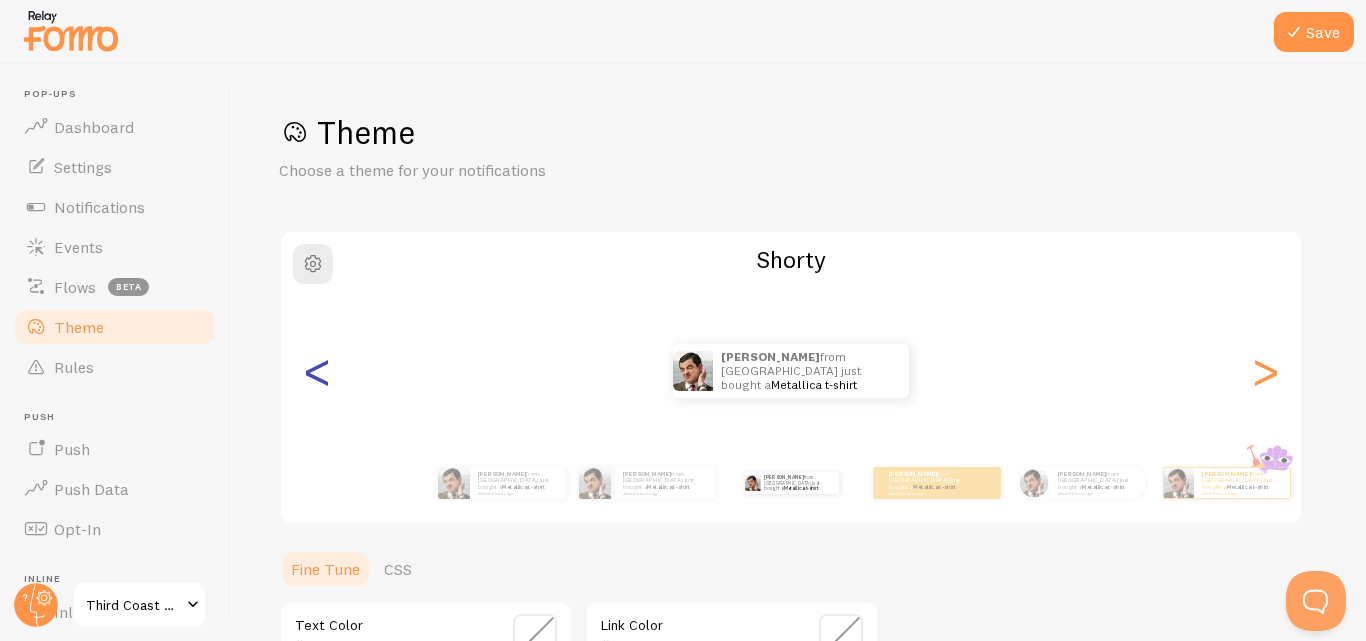 click on "<" at bounding box center (317, 371) 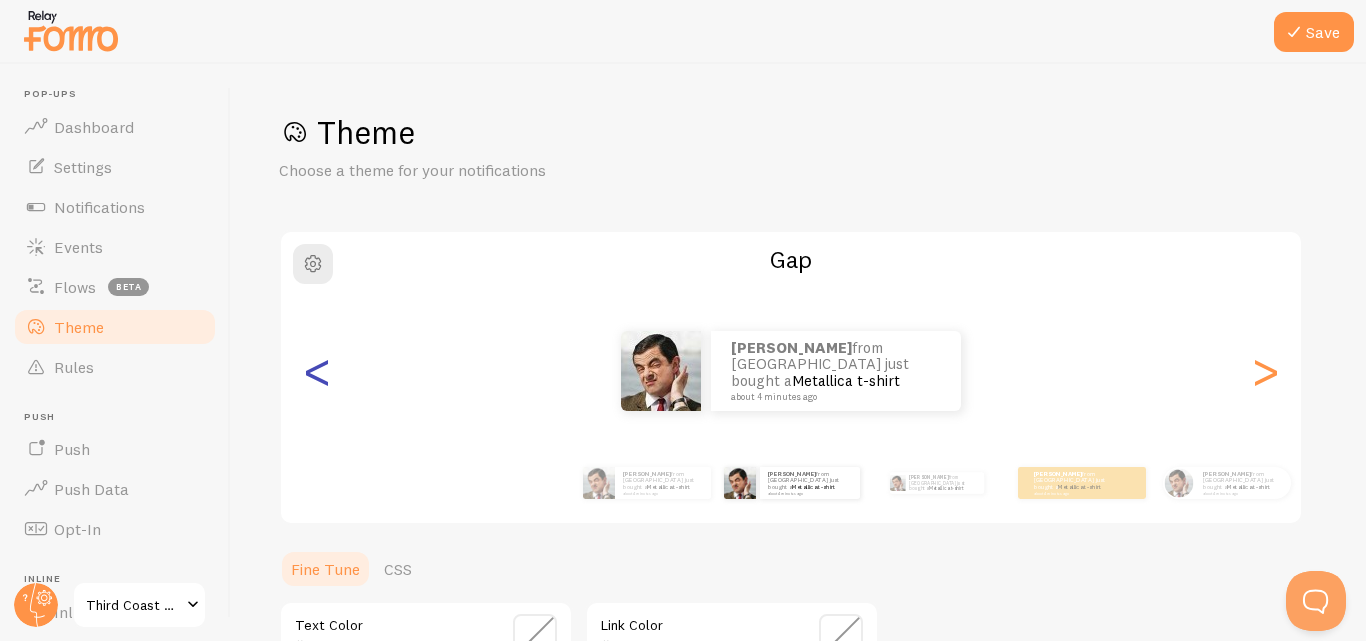 click on "<" at bounding box center [317, 371] 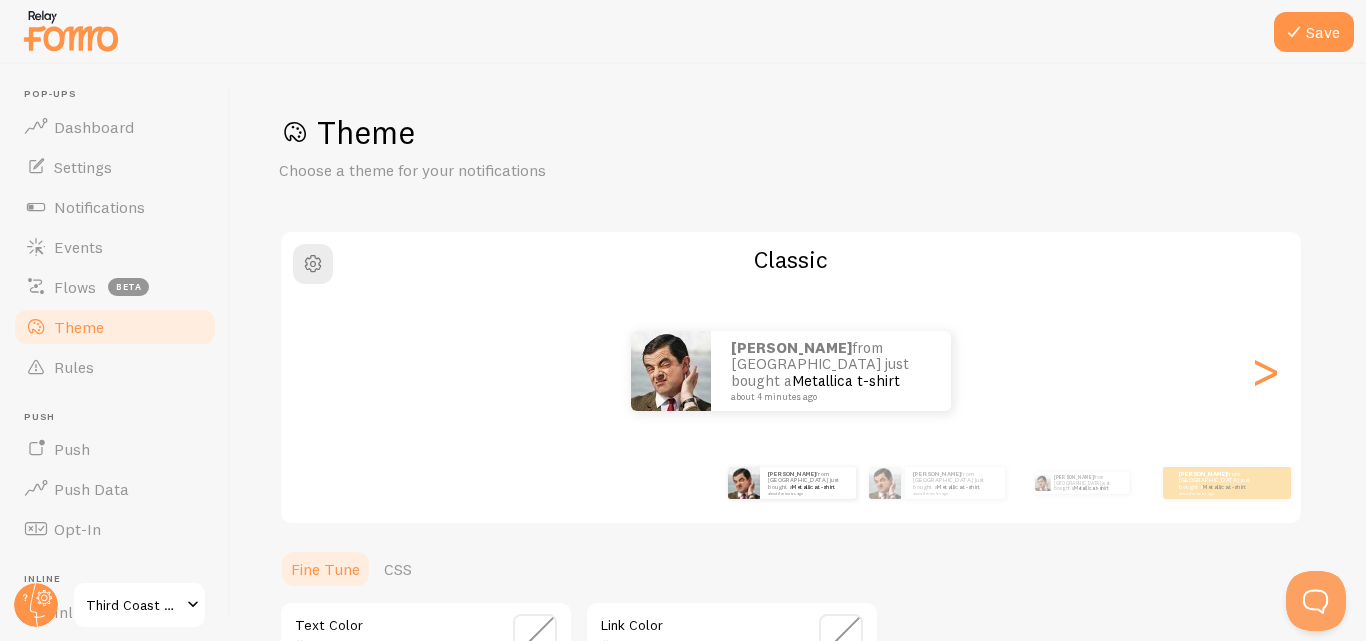 click on "johnny  from United States just bought a  Metallica t-shirt   about 4 minutes ago" at bounding box center (791, 371) 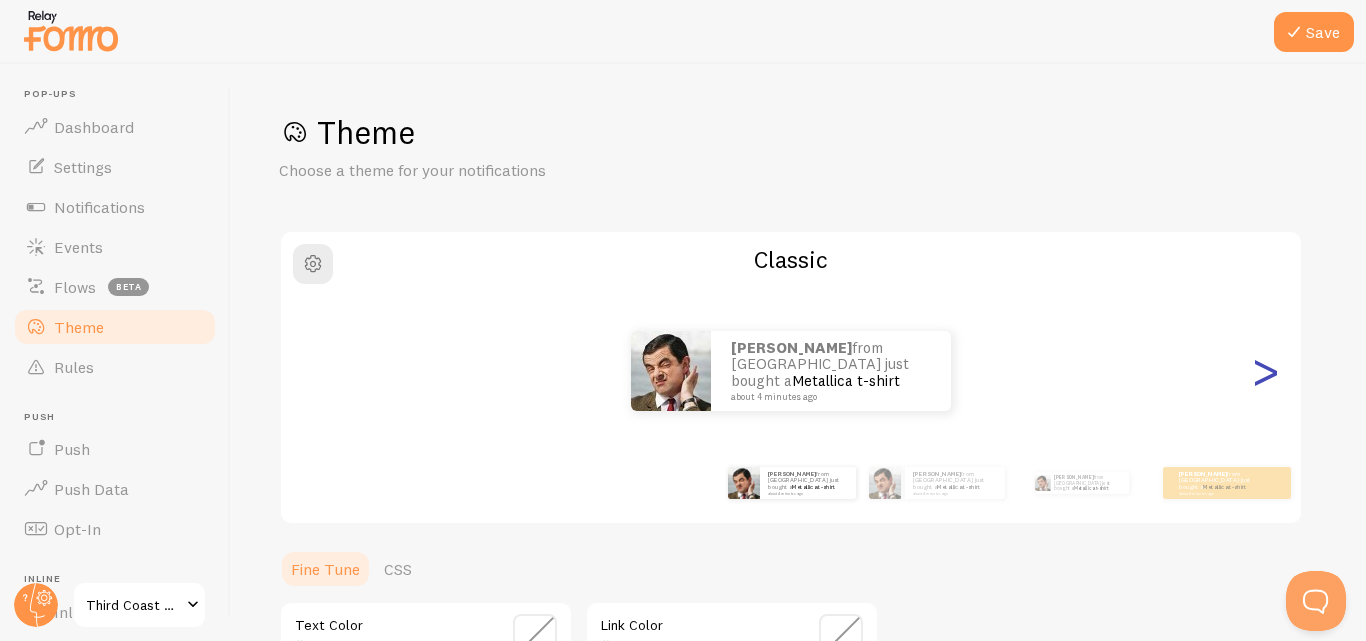 click on ">" at bounding box center [1265, 371] 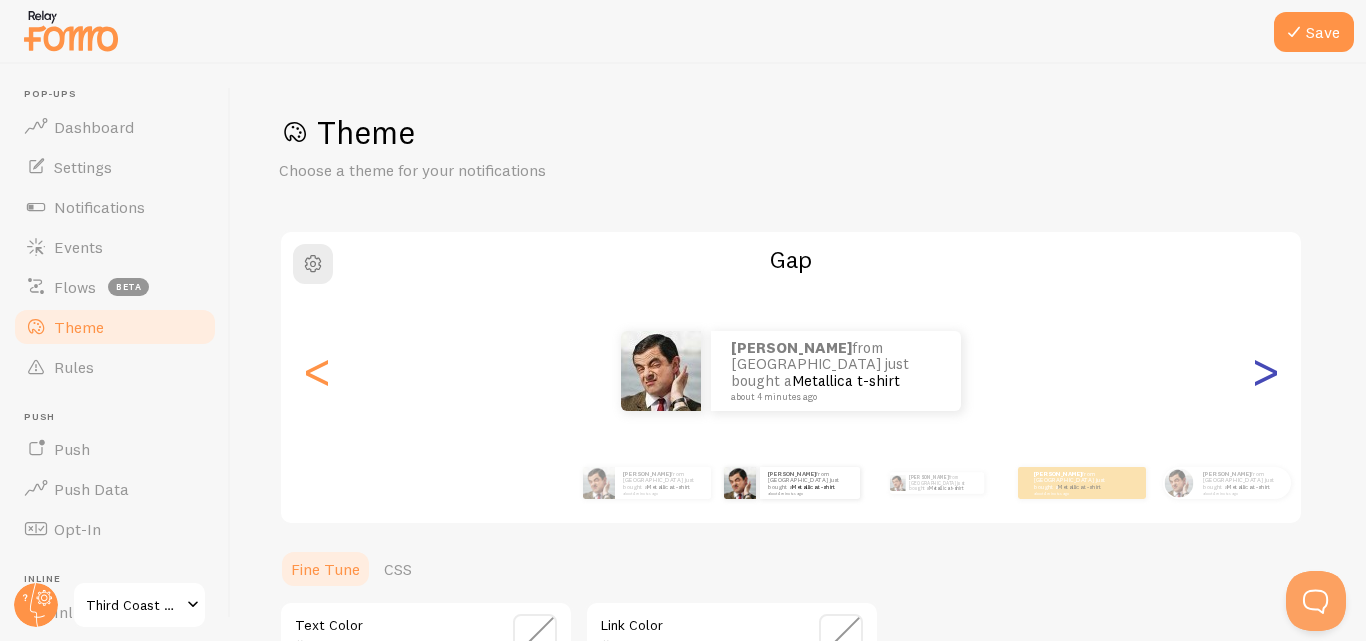 click on ">" at bounding box center (1265, 371) 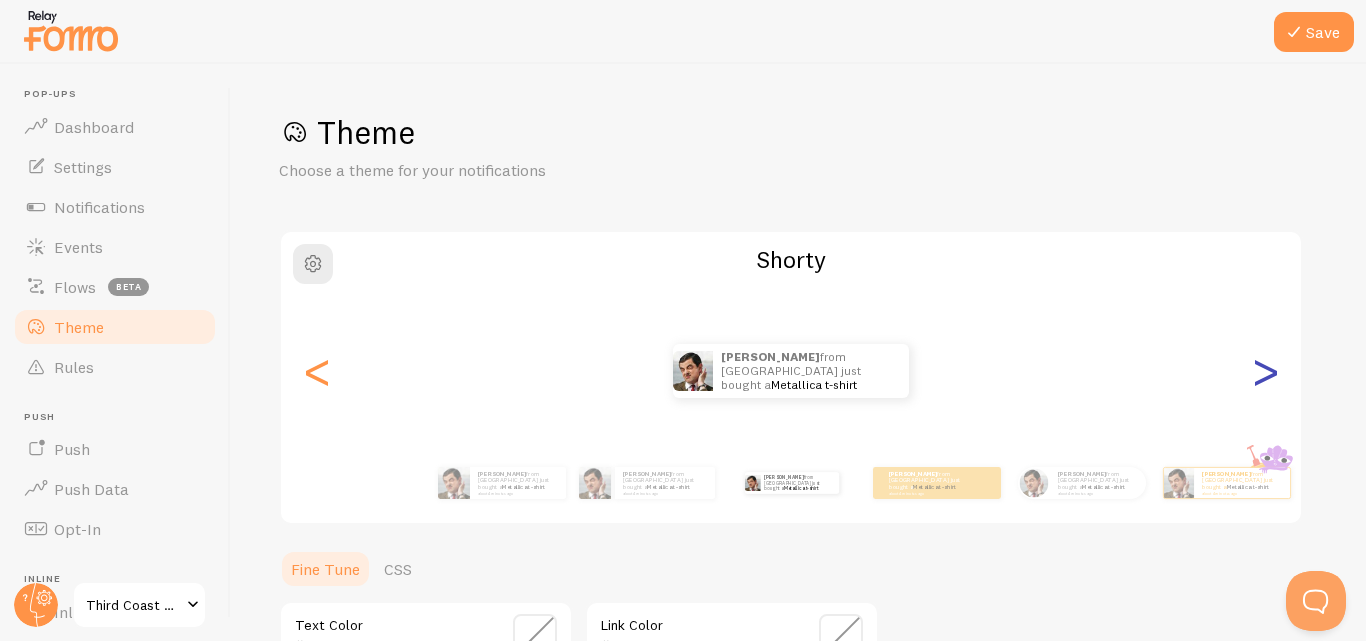 click on ">" at bounding box center [1265, 371] 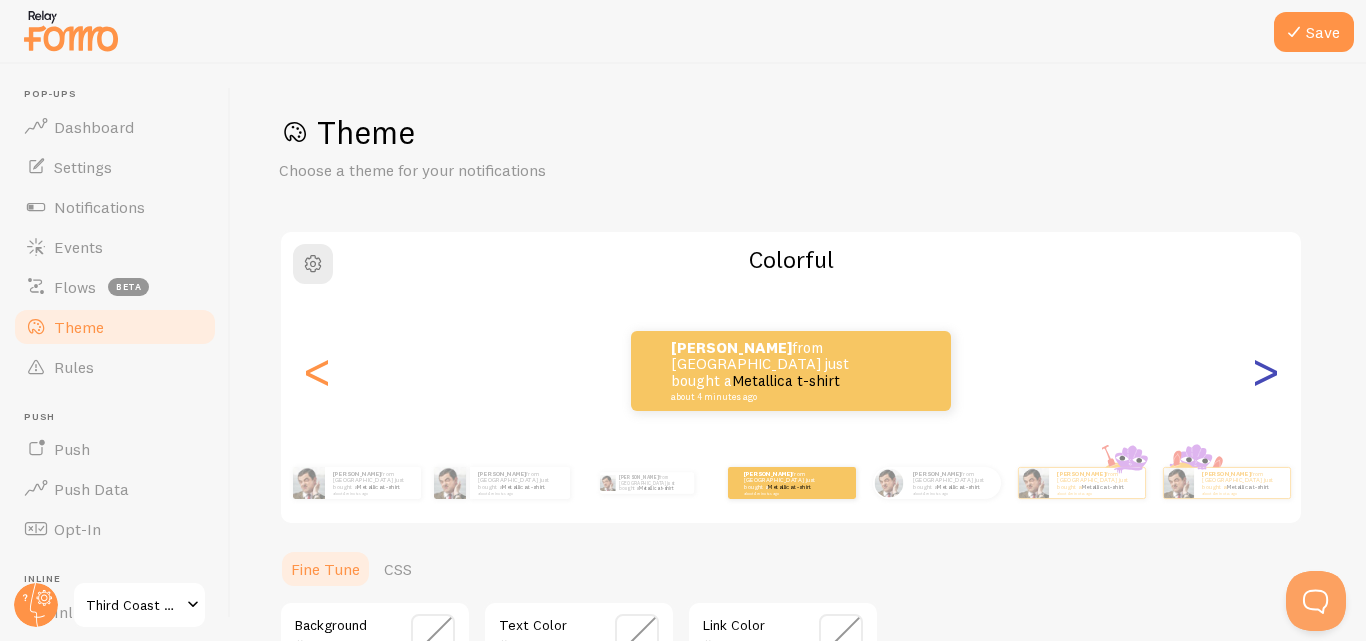 click on ">" at bounding box center (1265, 371) 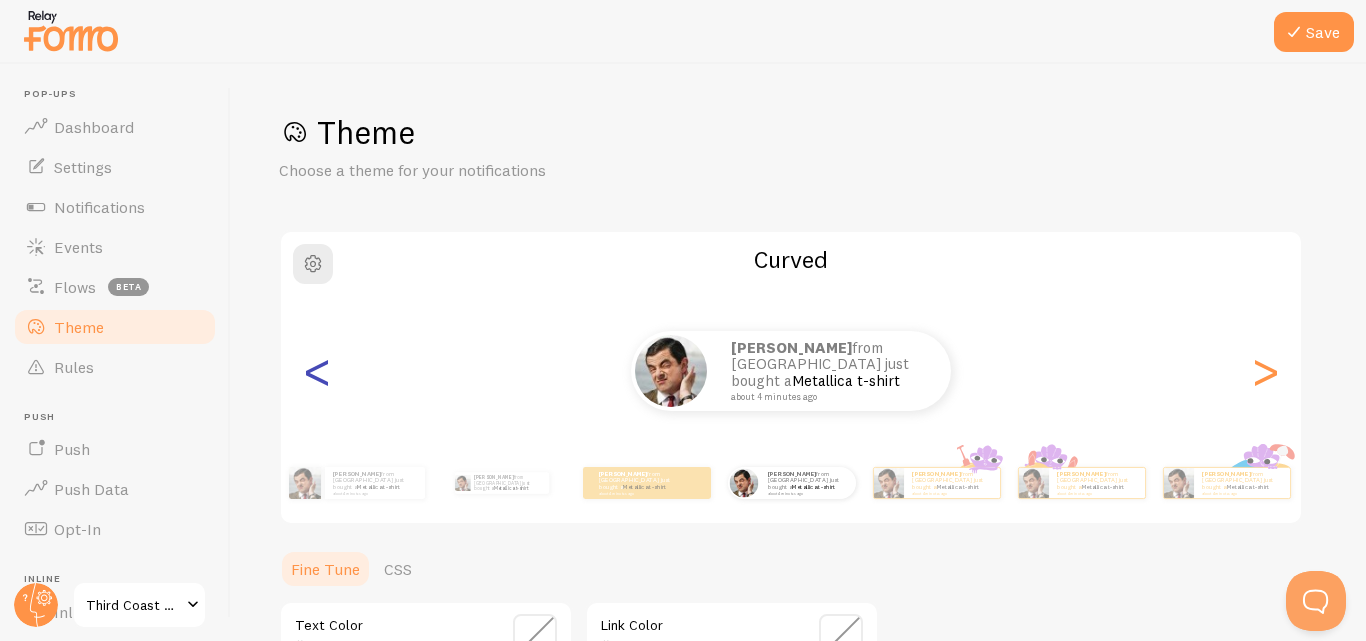 click on "<" at bounding box center (317, 371) 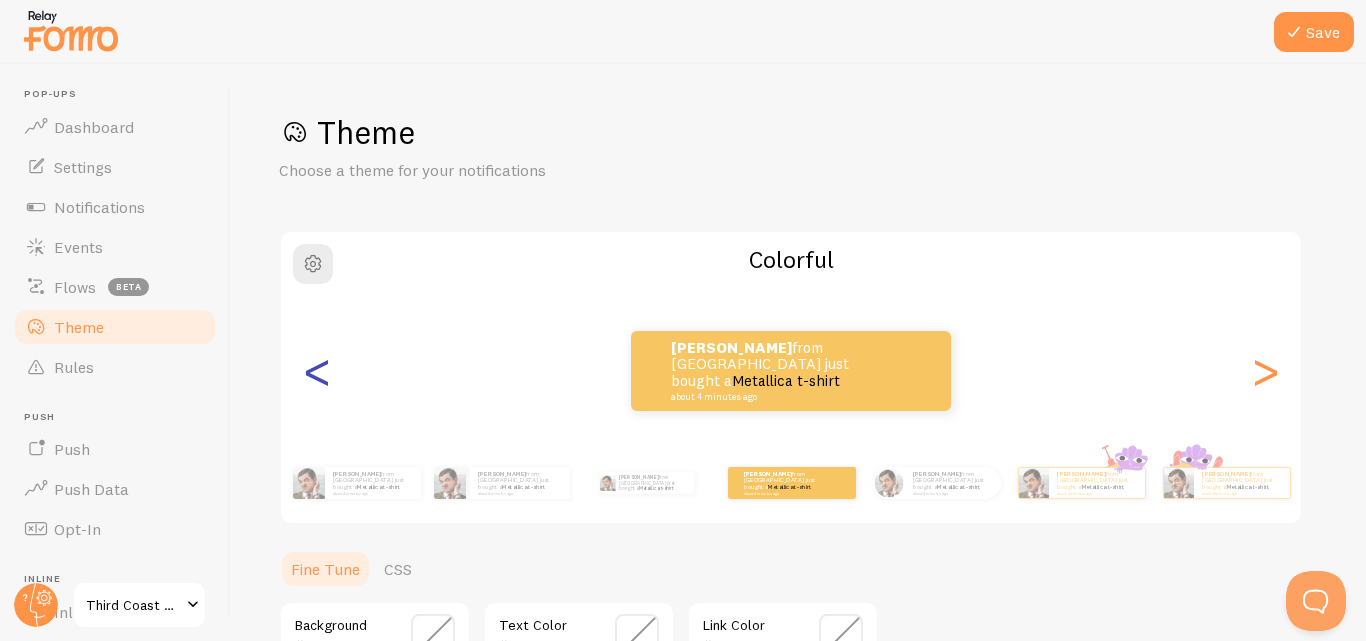 click on "<" at bounding box center [317, 371] 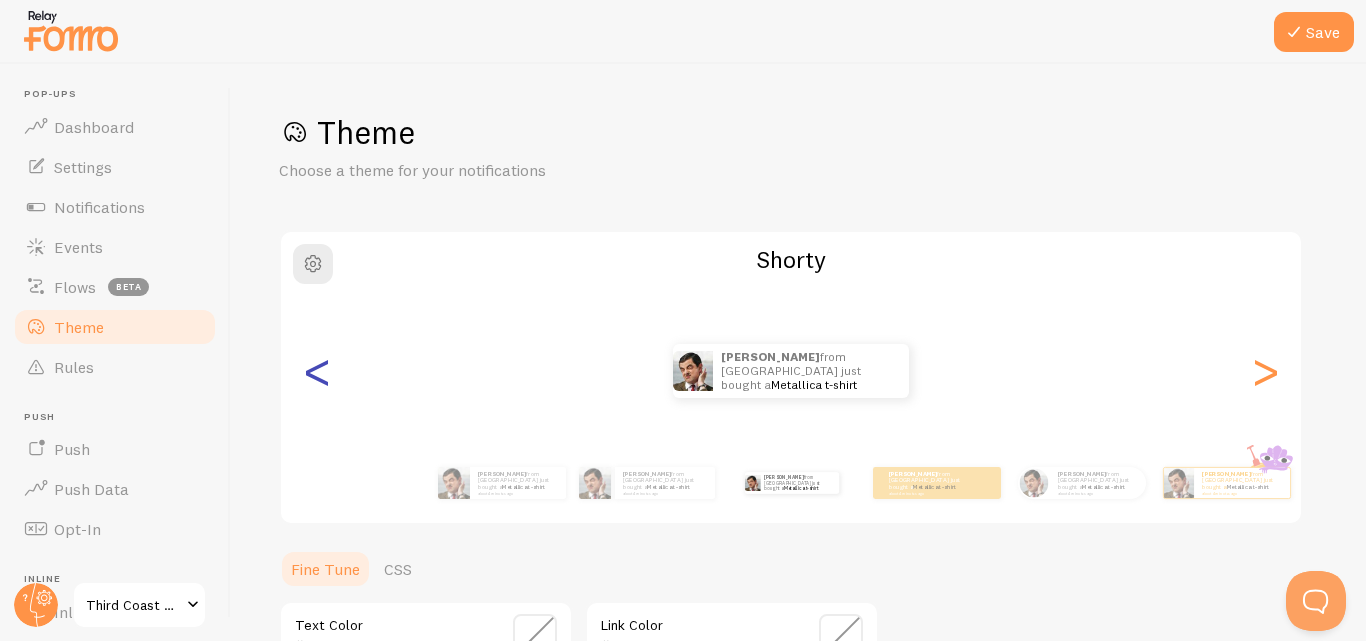 click on "<" at bounding box center [317, 371] 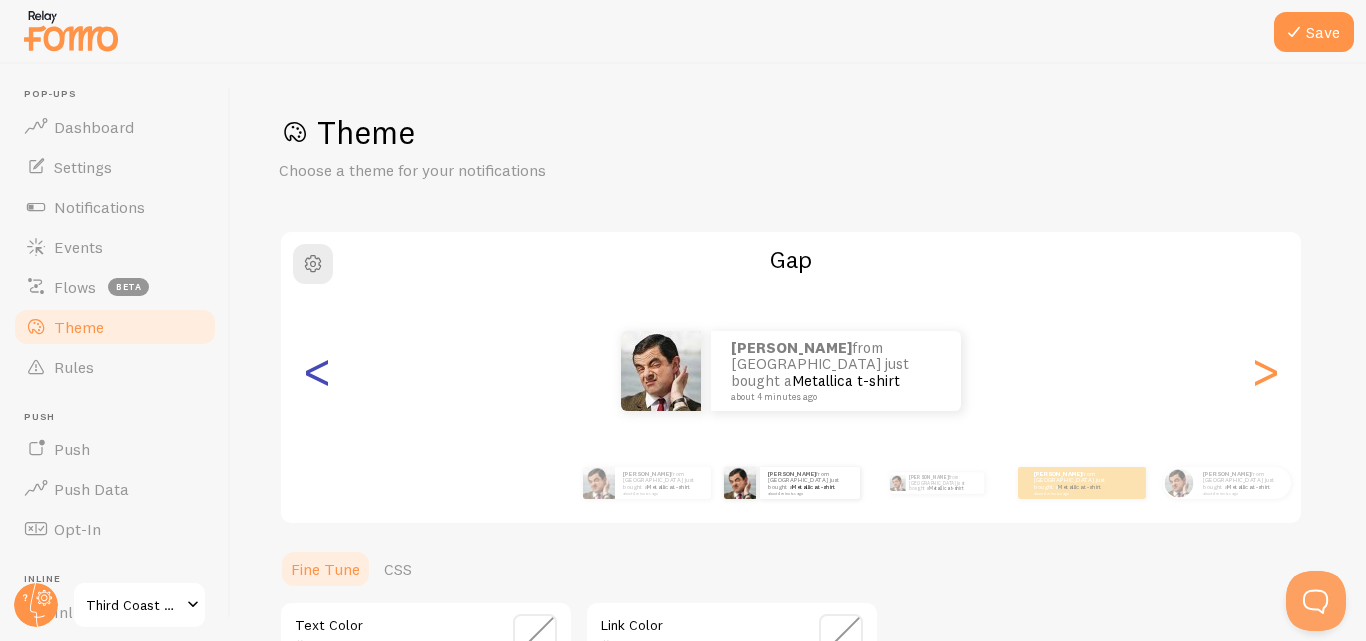 click on "<" at bounding box center (317, 371) 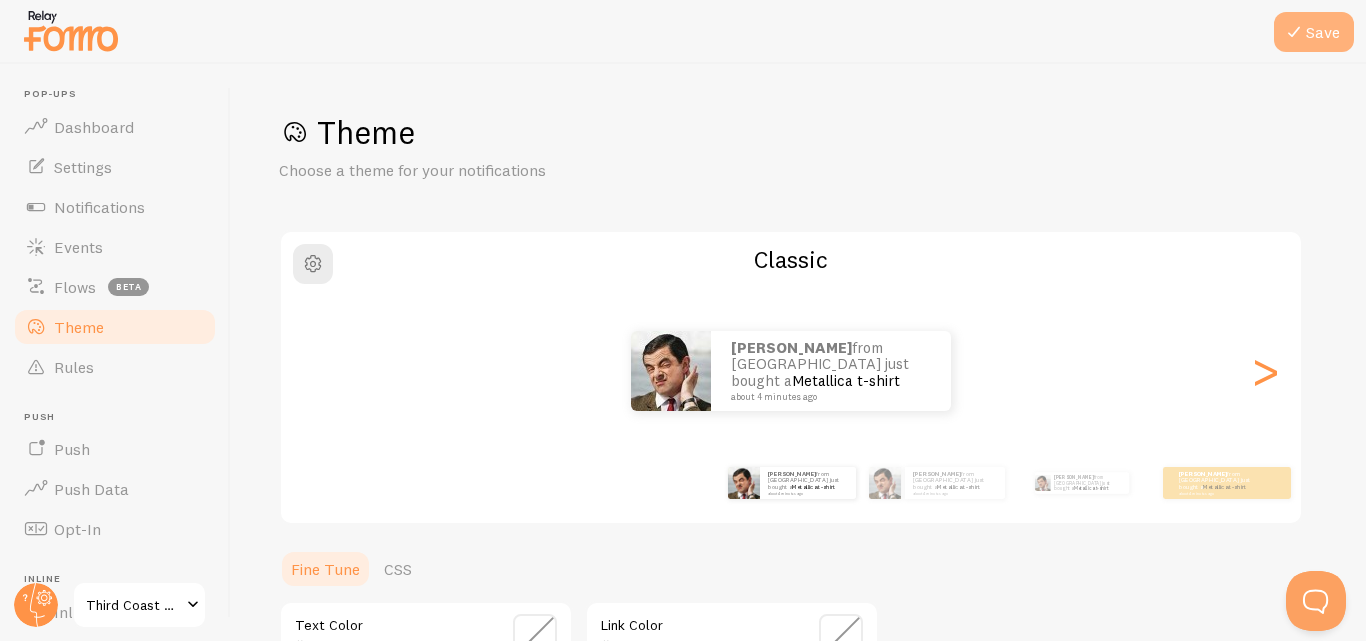 click at bounding box center (1294, 32) 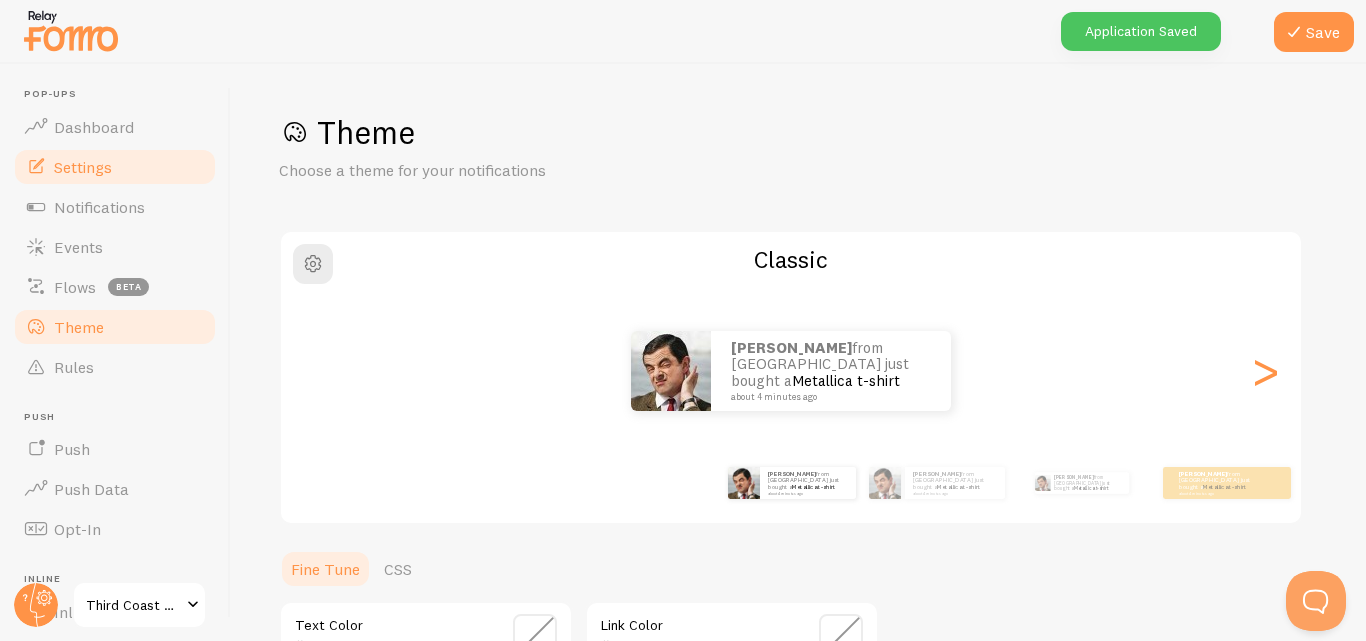 click on "Settings" at bounding box center (83, 167) 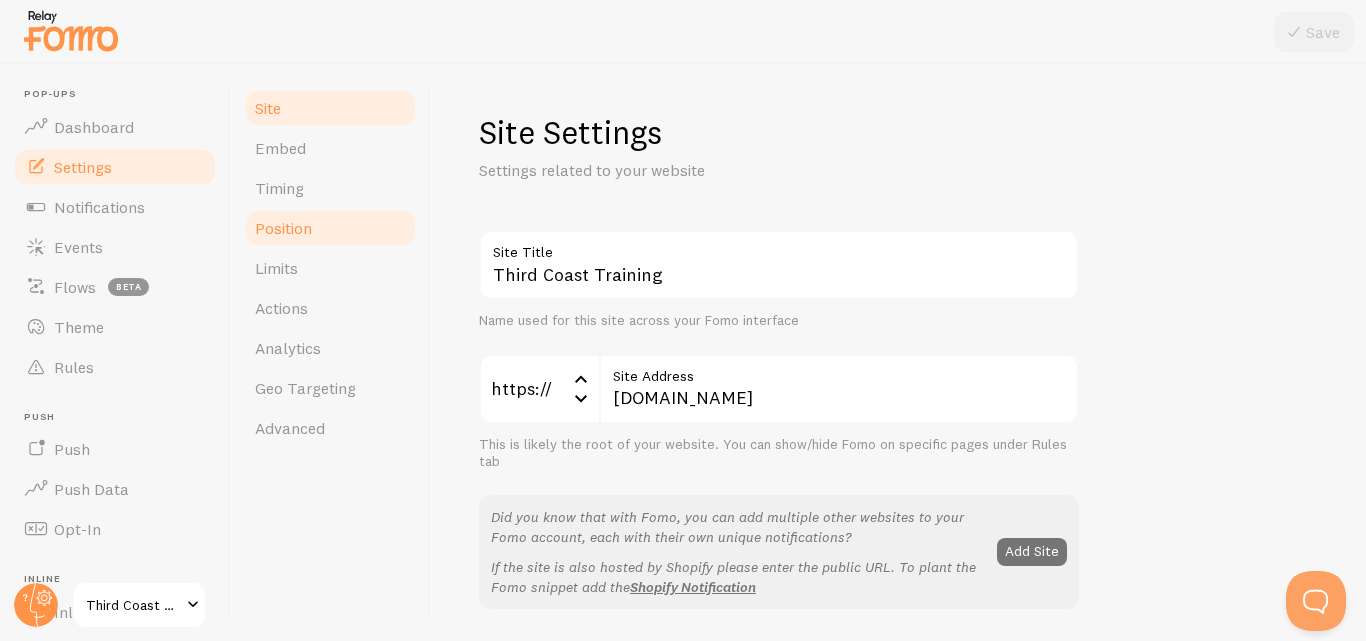 click on "Position" at bounding box center [283, 228] 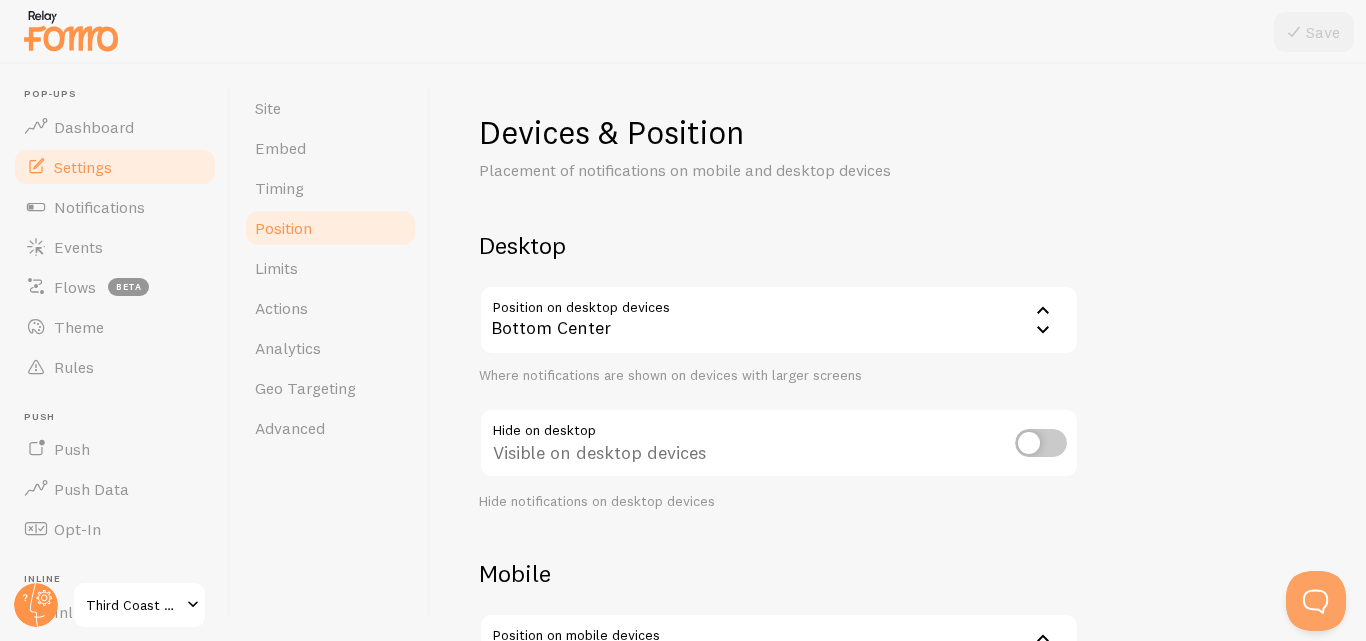 click 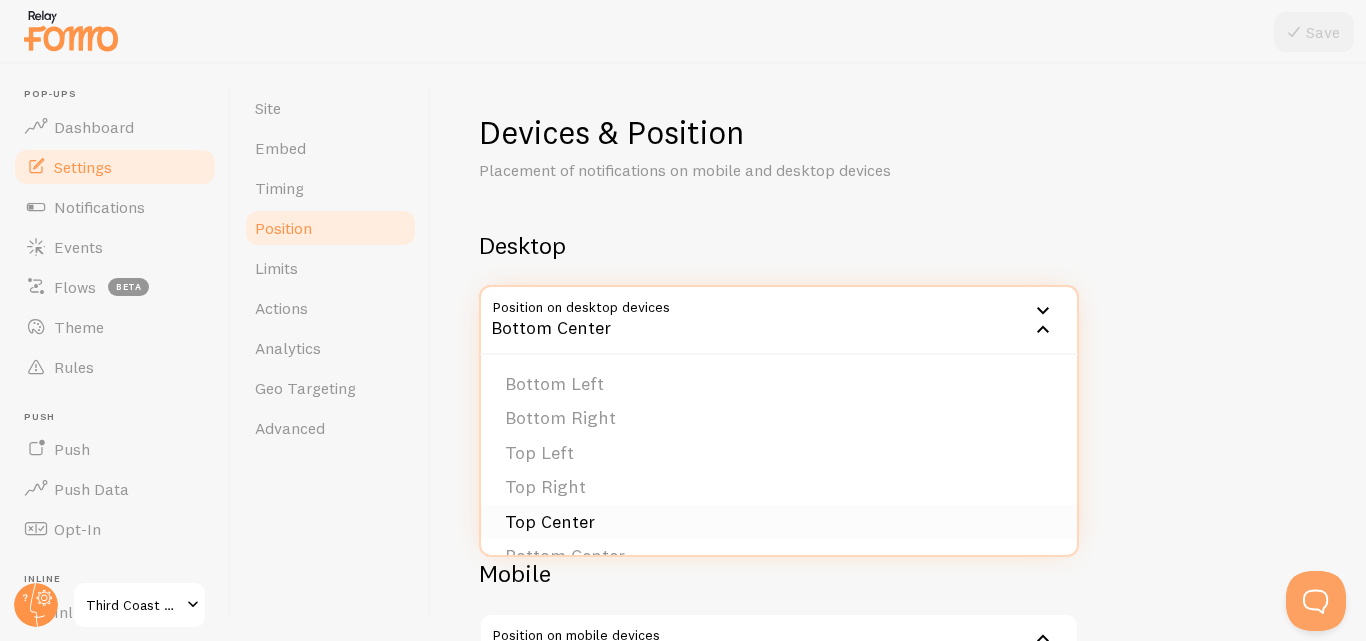 click on "Top Center" at bounding box center [779, 522] 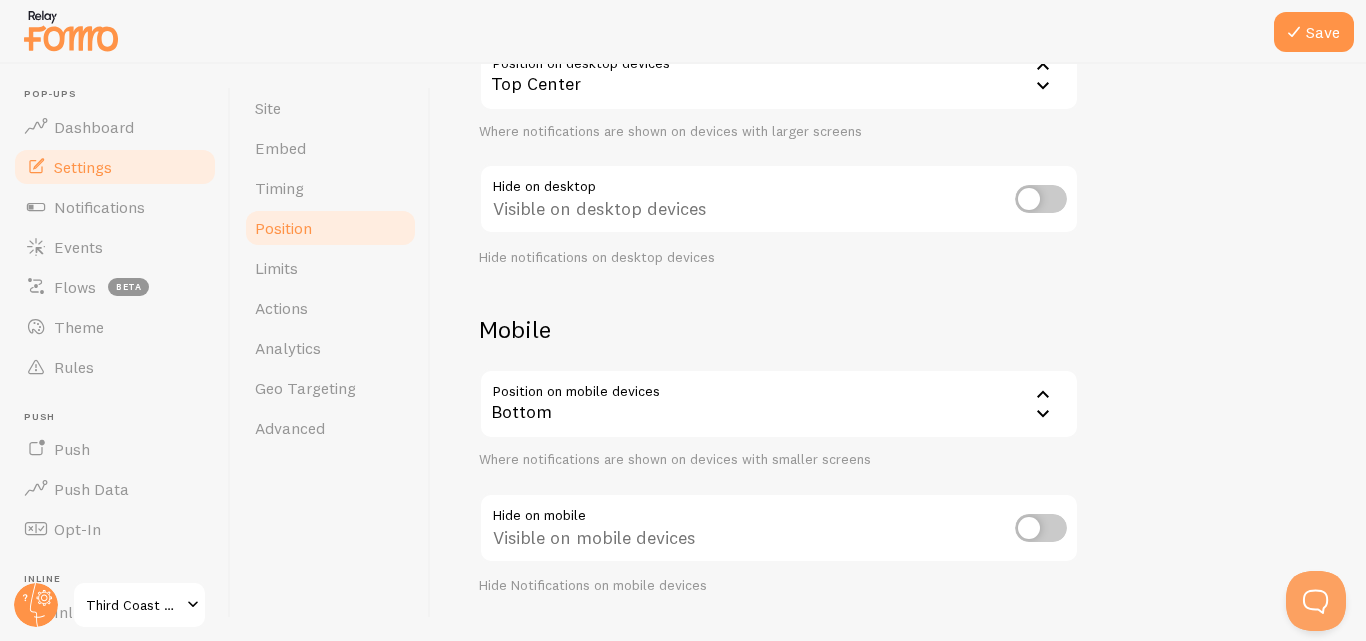 scroll, scrollTop: 249, scrollLeft: 0, axis: vertical 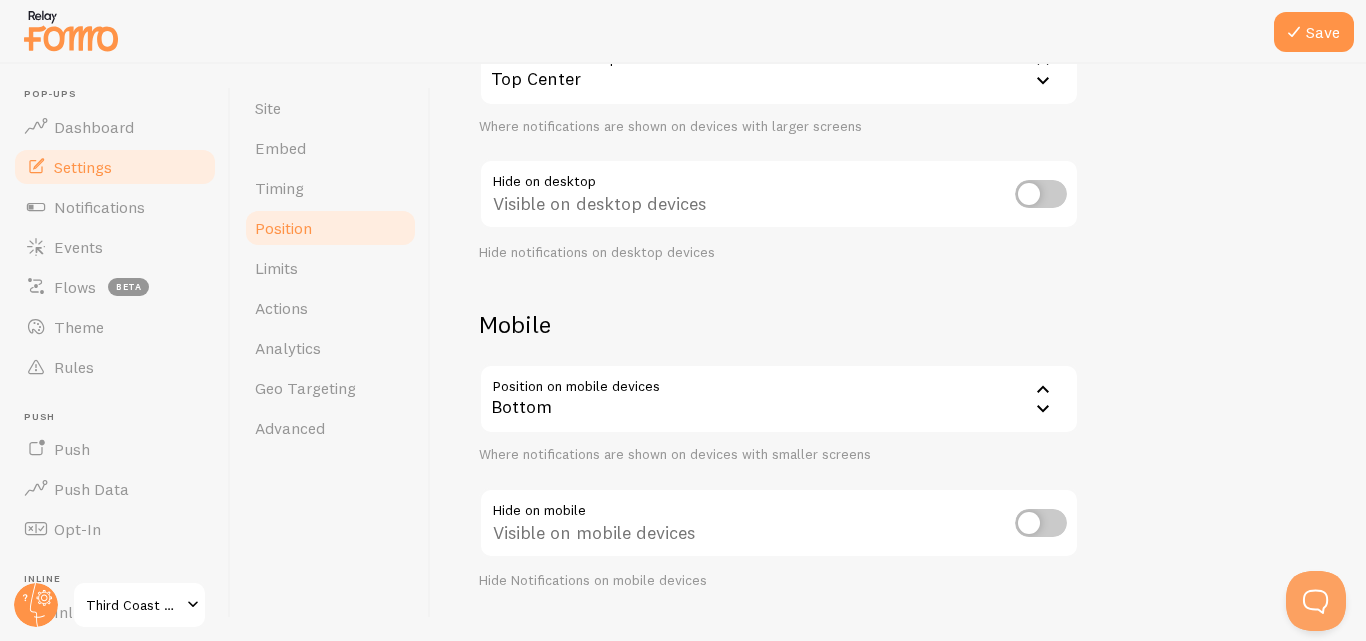 click 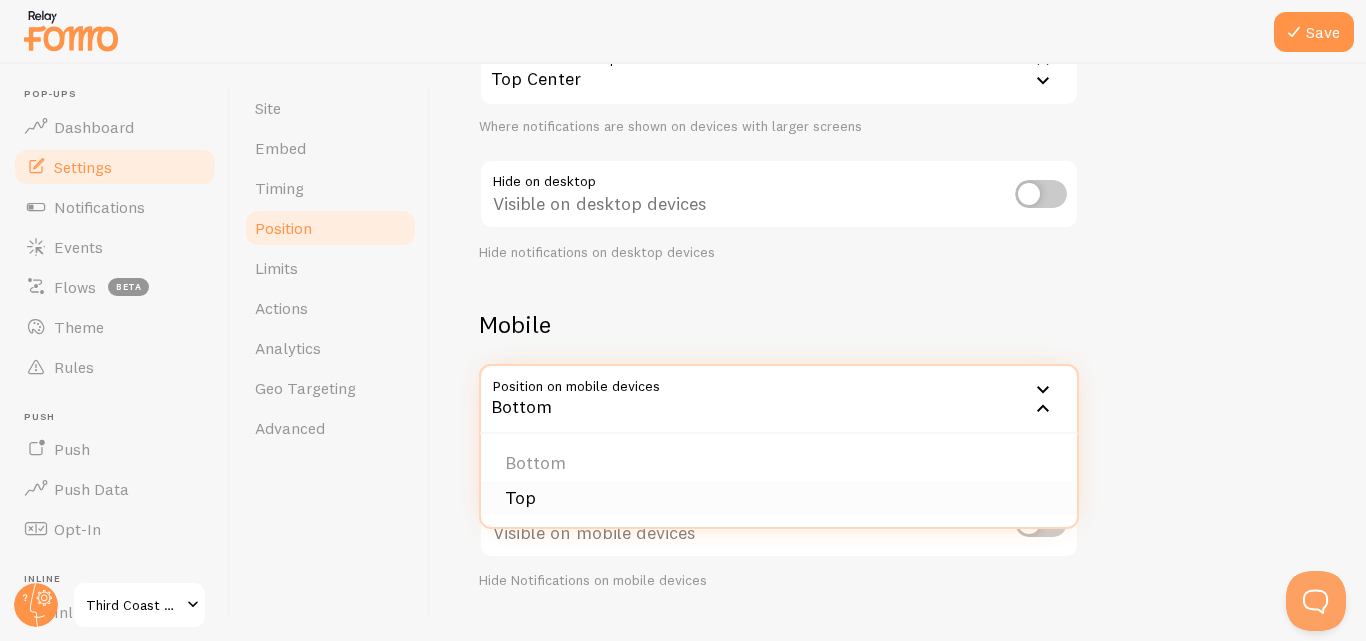 click on "Top" at bounding box center [779, 498] 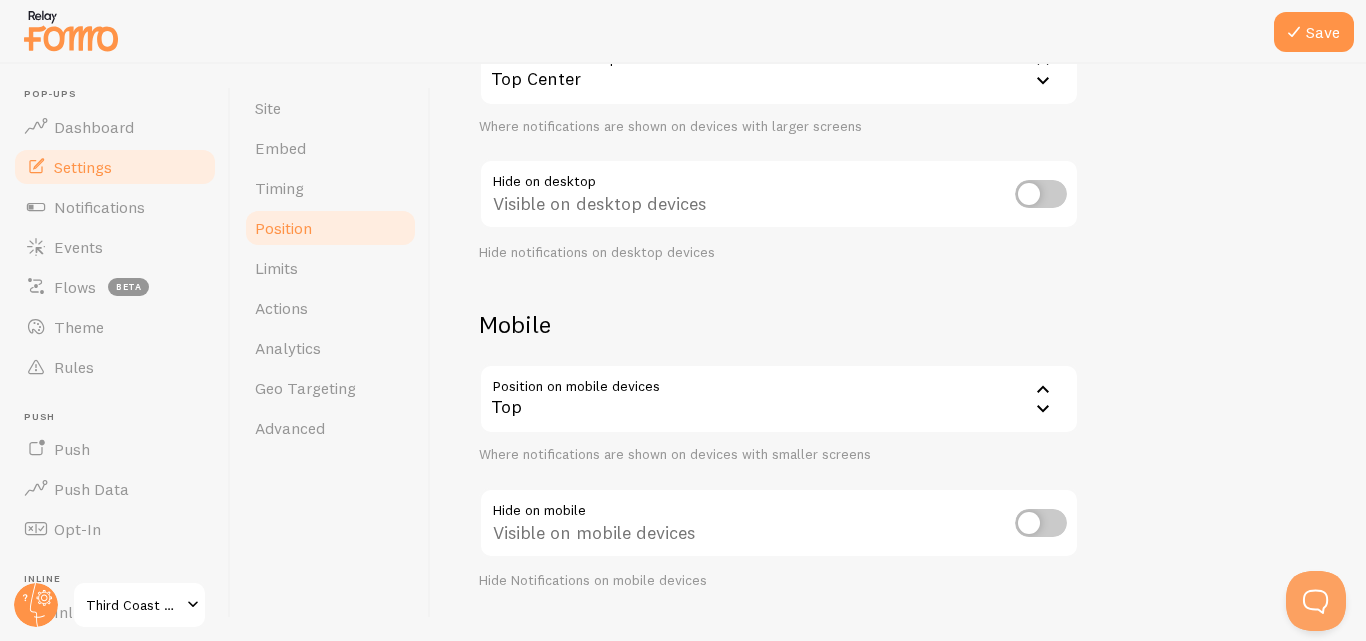 click on "Devices & Position
Placement of notifications on mobile and desktop devices
Desktop
Position on desktop devices   top_center   Top Center       Bottom Left  Bottom Right  Top Left  Top Right  Top Center  Bottom Center  Bottom Left - Slide In  Bottom Right - Slide In  Top Left - Slide In  Top Right - Slide In    Where notifications are shown on devices with larger screens       Hide on desktop   Visible on desktop devices   Hide notifications on desktop devices
Mobile
Position on mobile devices   top   Top       Bottom  Top    Where notifications are shown on devices with smaller screens       Hide on mobile   Visible on mobile devices   Hide Notifications on mobile devices" at bounding box center [898, 226] 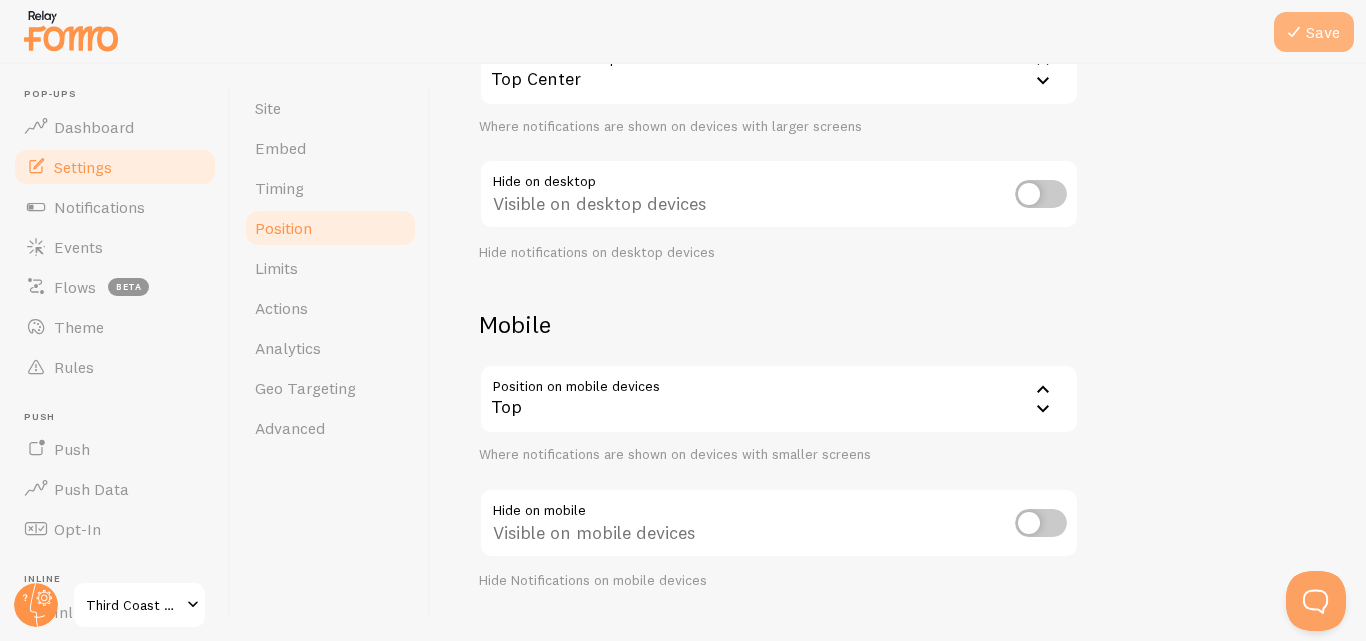 click on "Save" at bounding box center [1314, 32] 